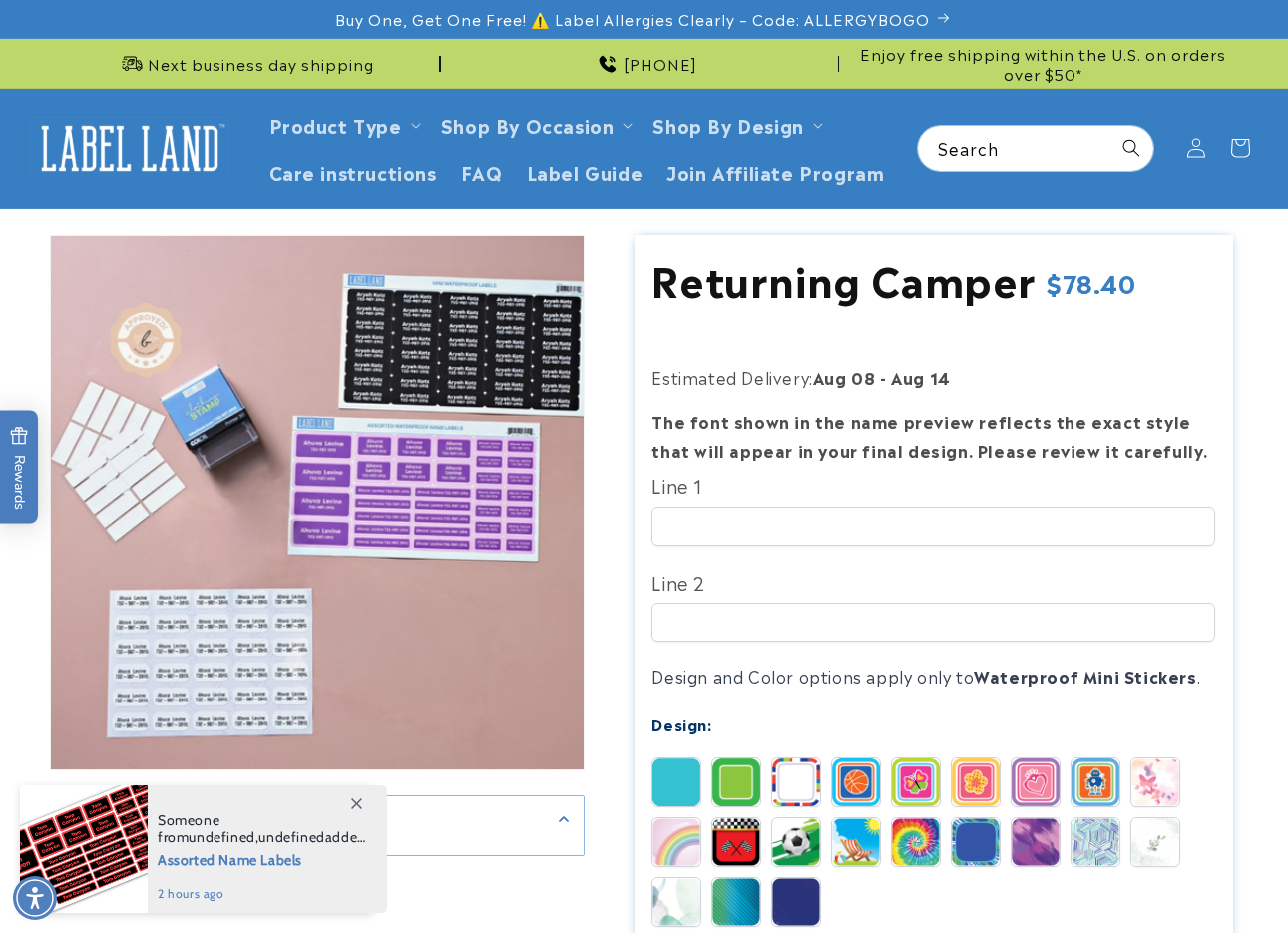 scroll, scrollTop: 177, scrollLeft: 0, axis: vertical 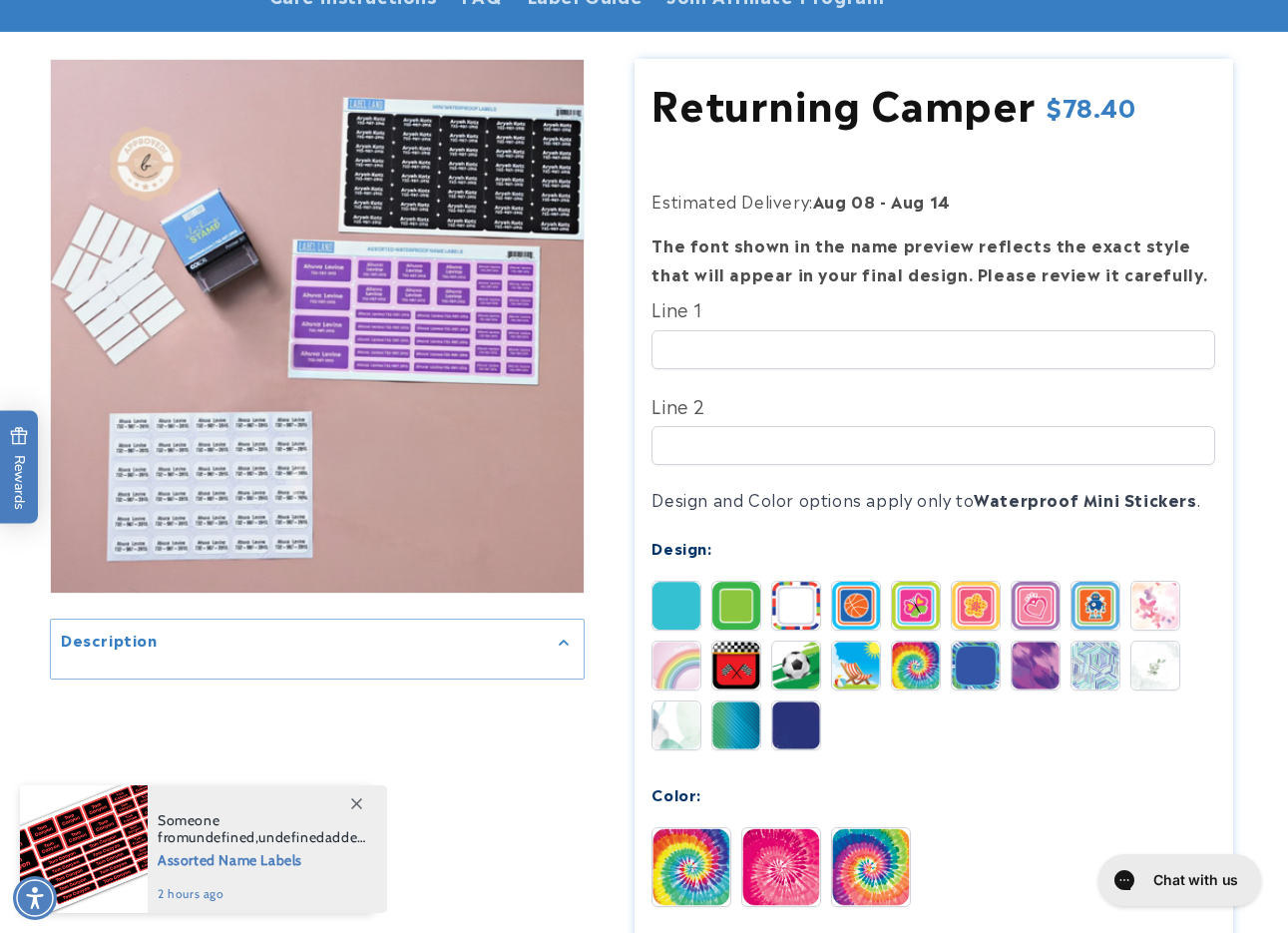 click 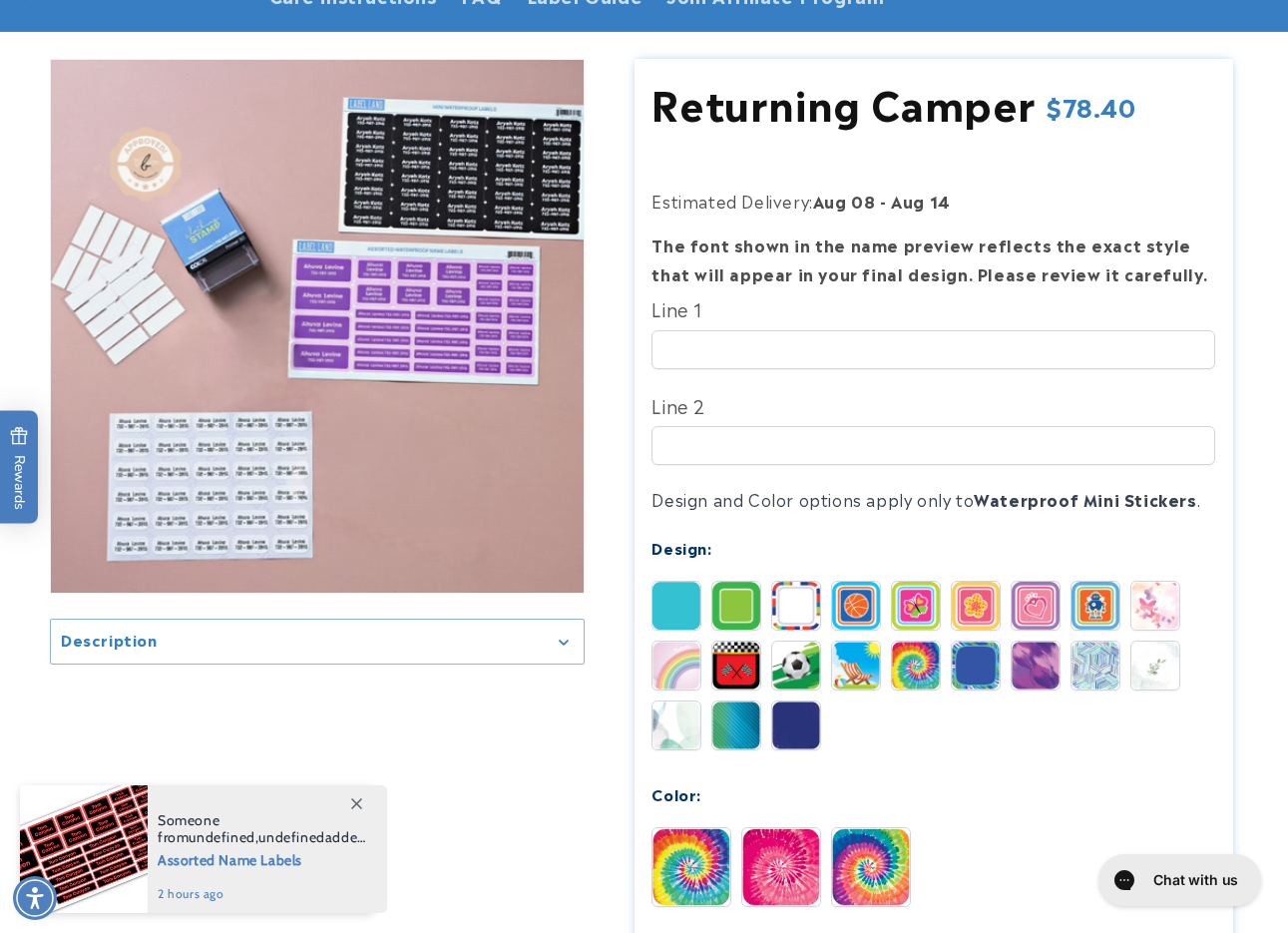 click 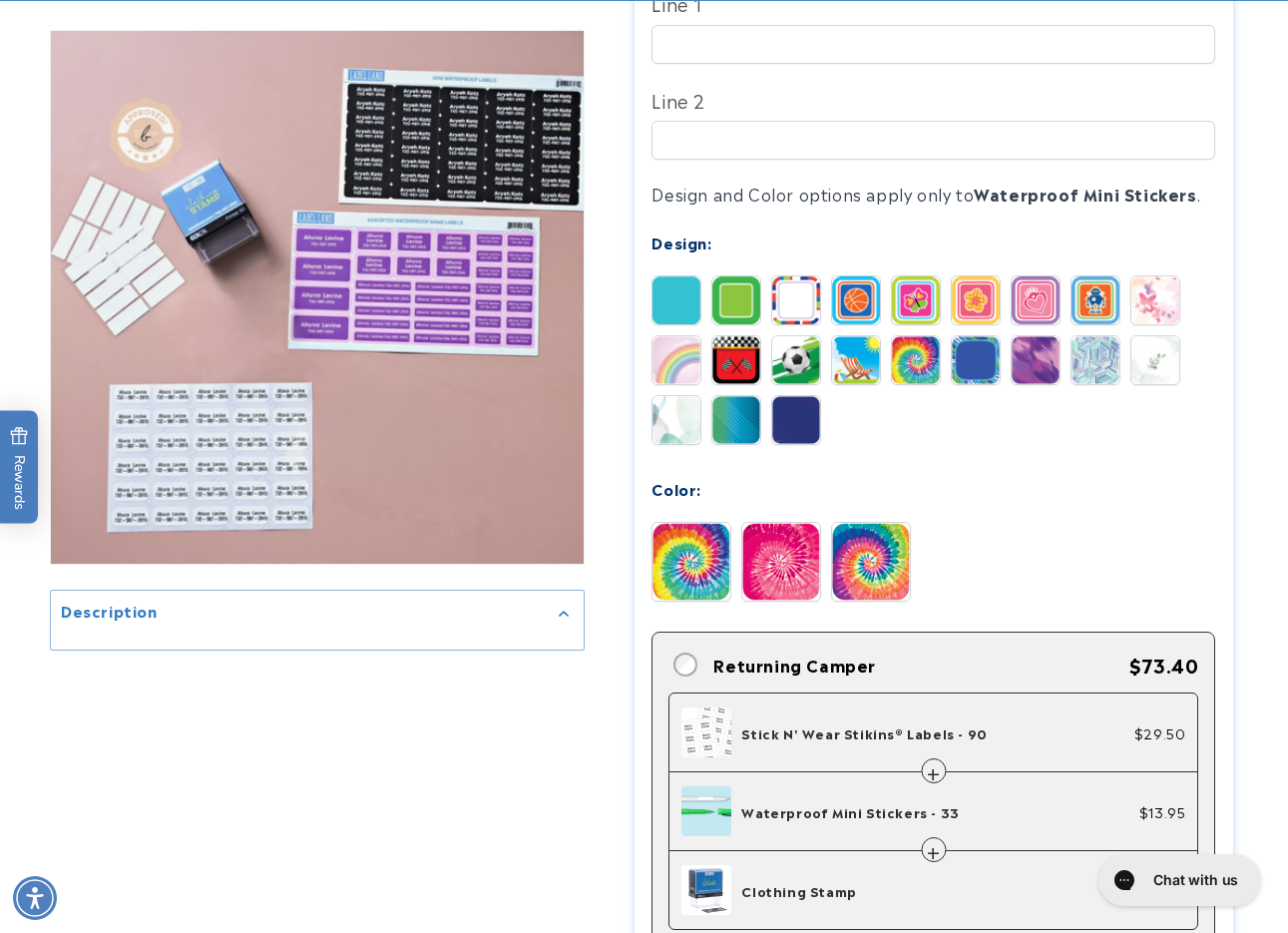 scroll, scrollTop: 484, scrollLeft: 0, axis: vertical 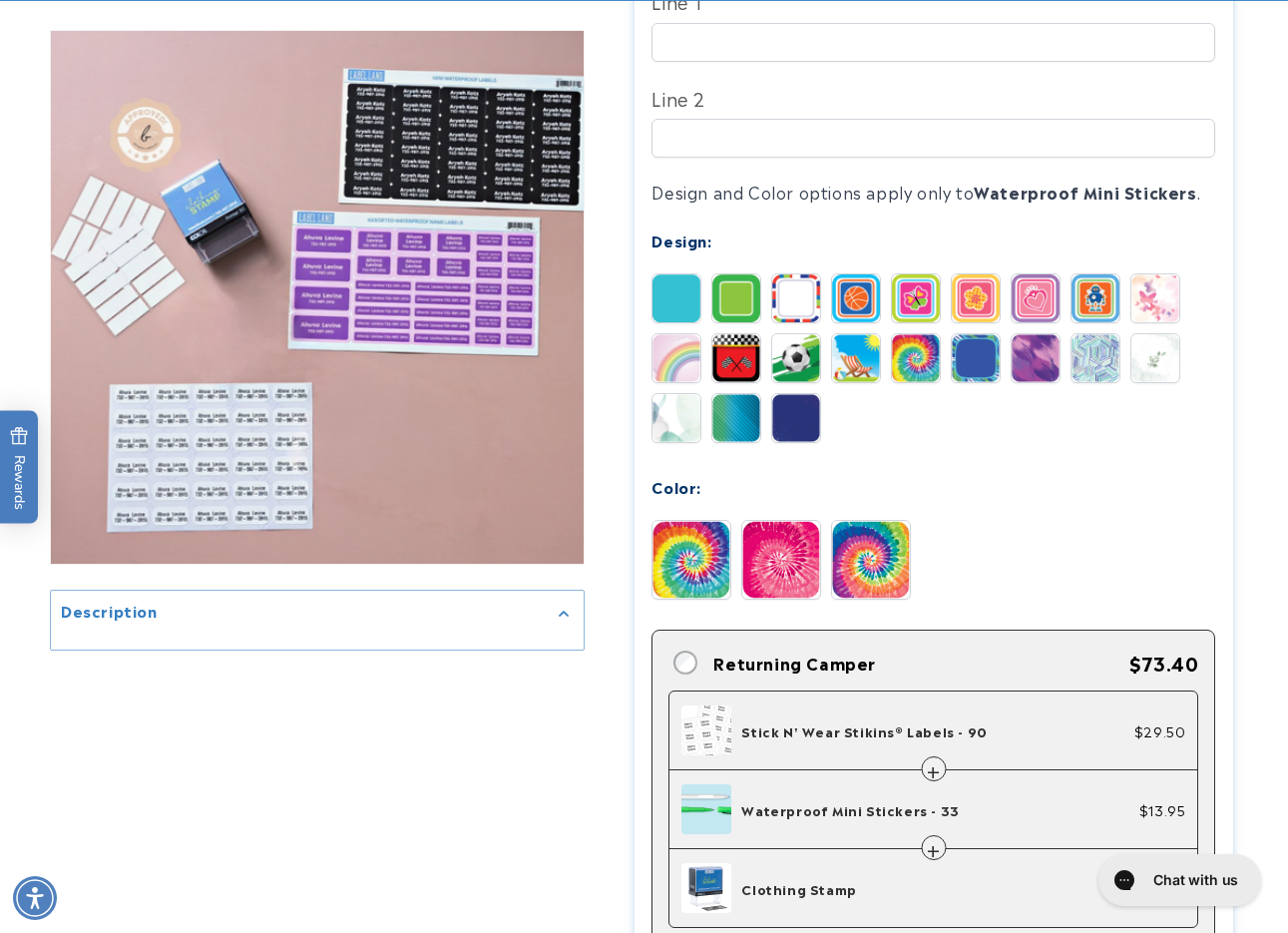 click on "Stick N' Wear Stikins® Labels - 90" 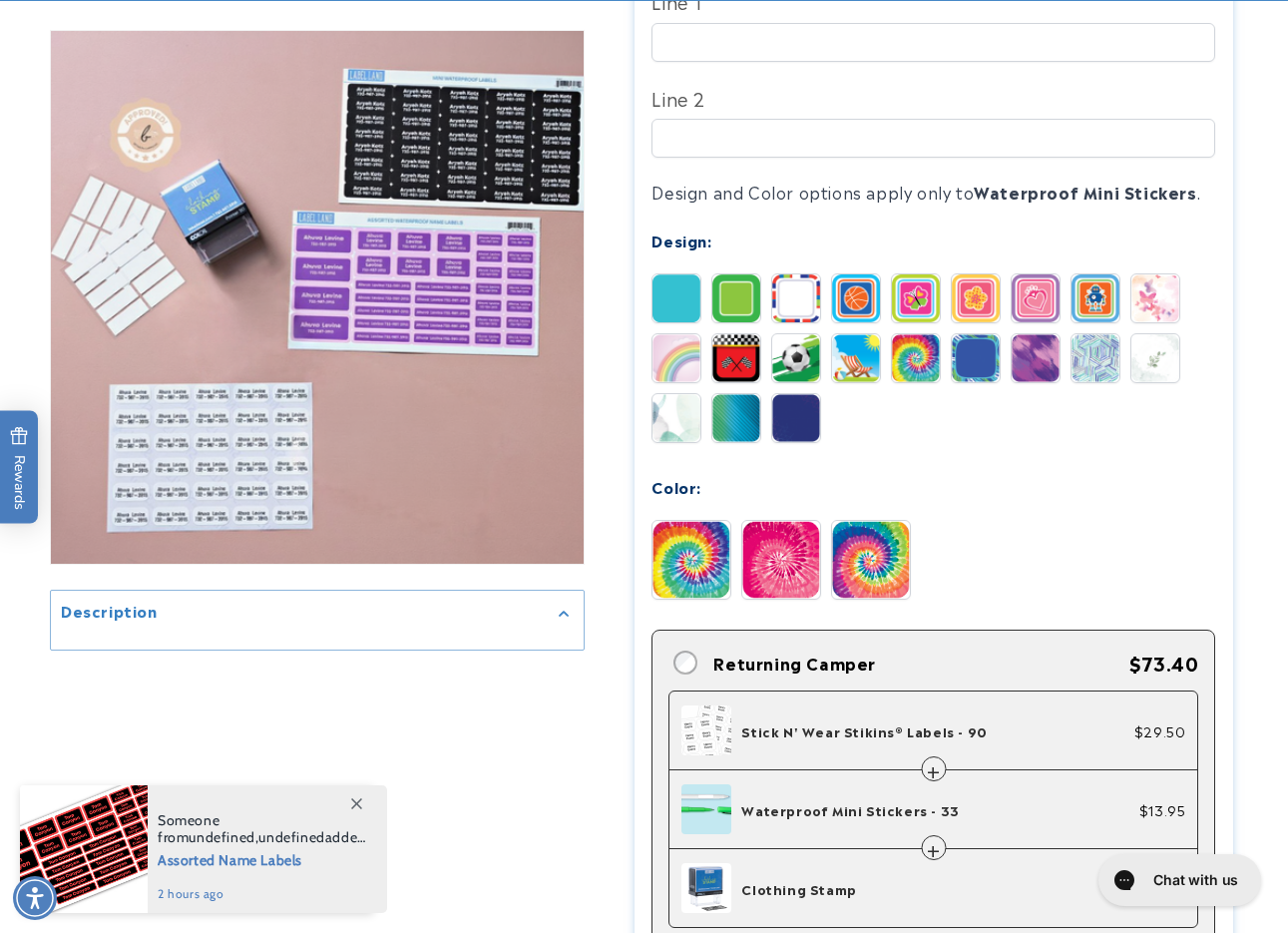 click on "Waterproof Mini Stickers - 33" 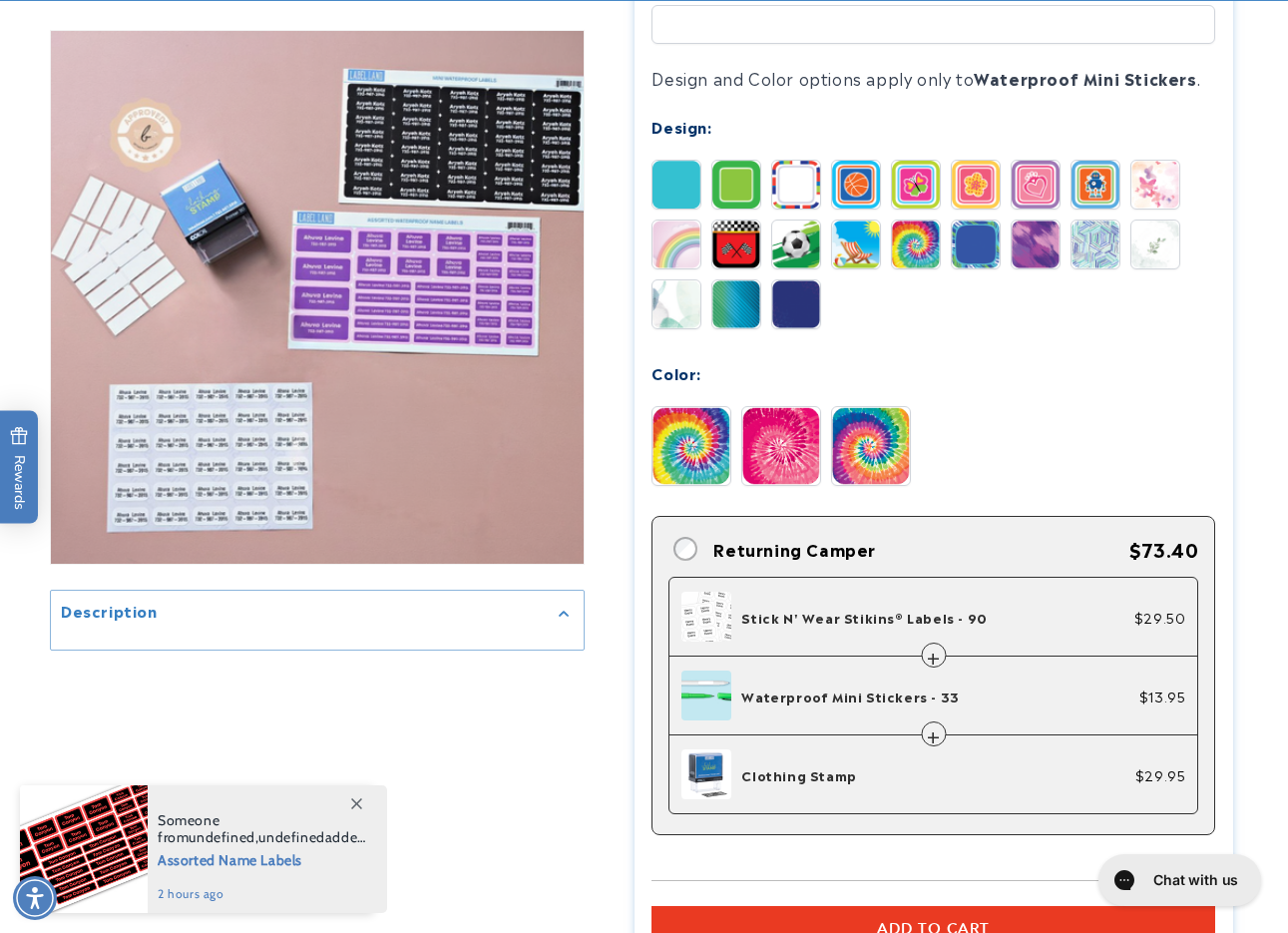 scroll, scrollTop: 601, scrollLeft: 0, axis: vertical 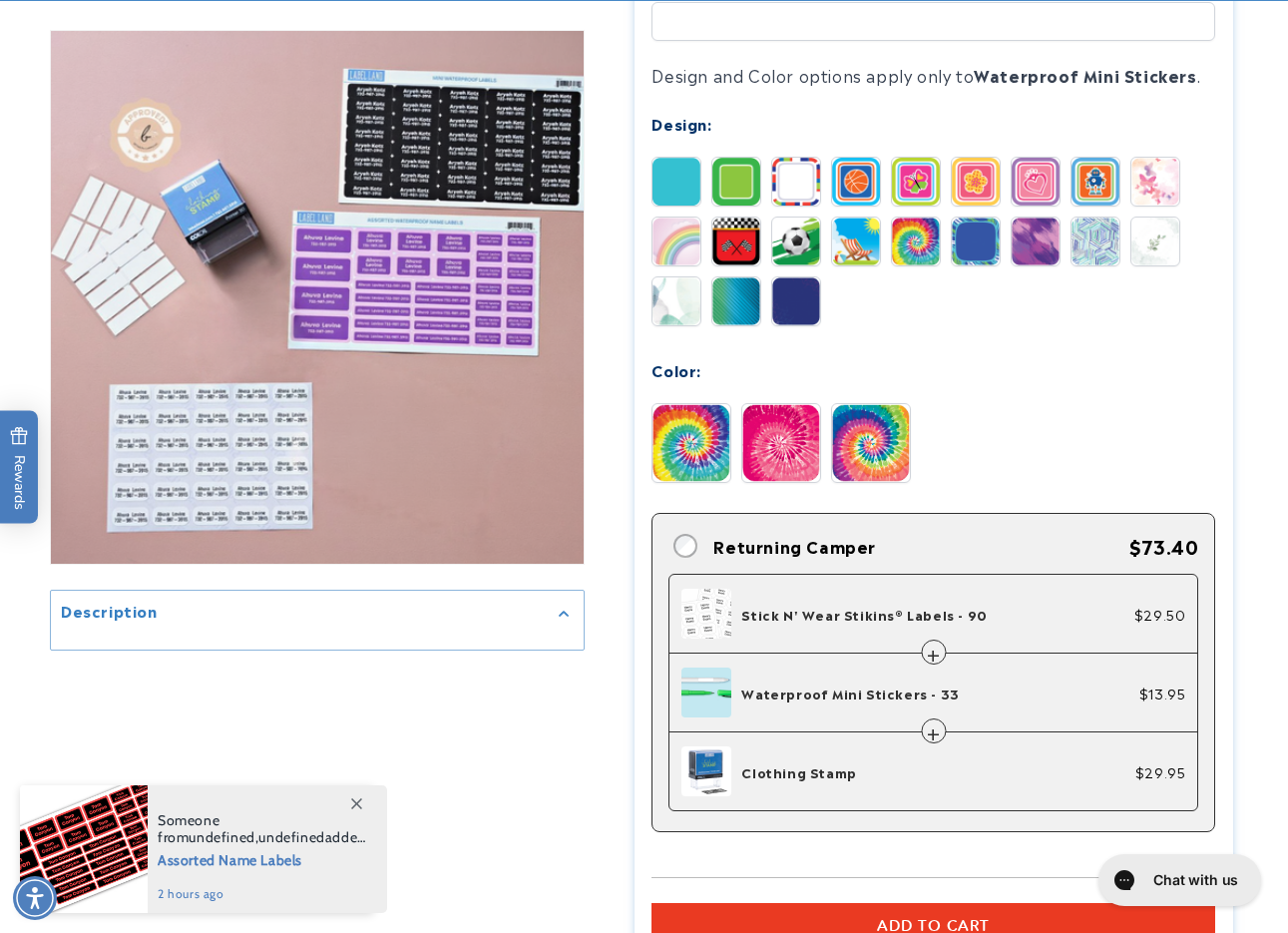 click on "$13.95" at bounding box center [1162, 693] 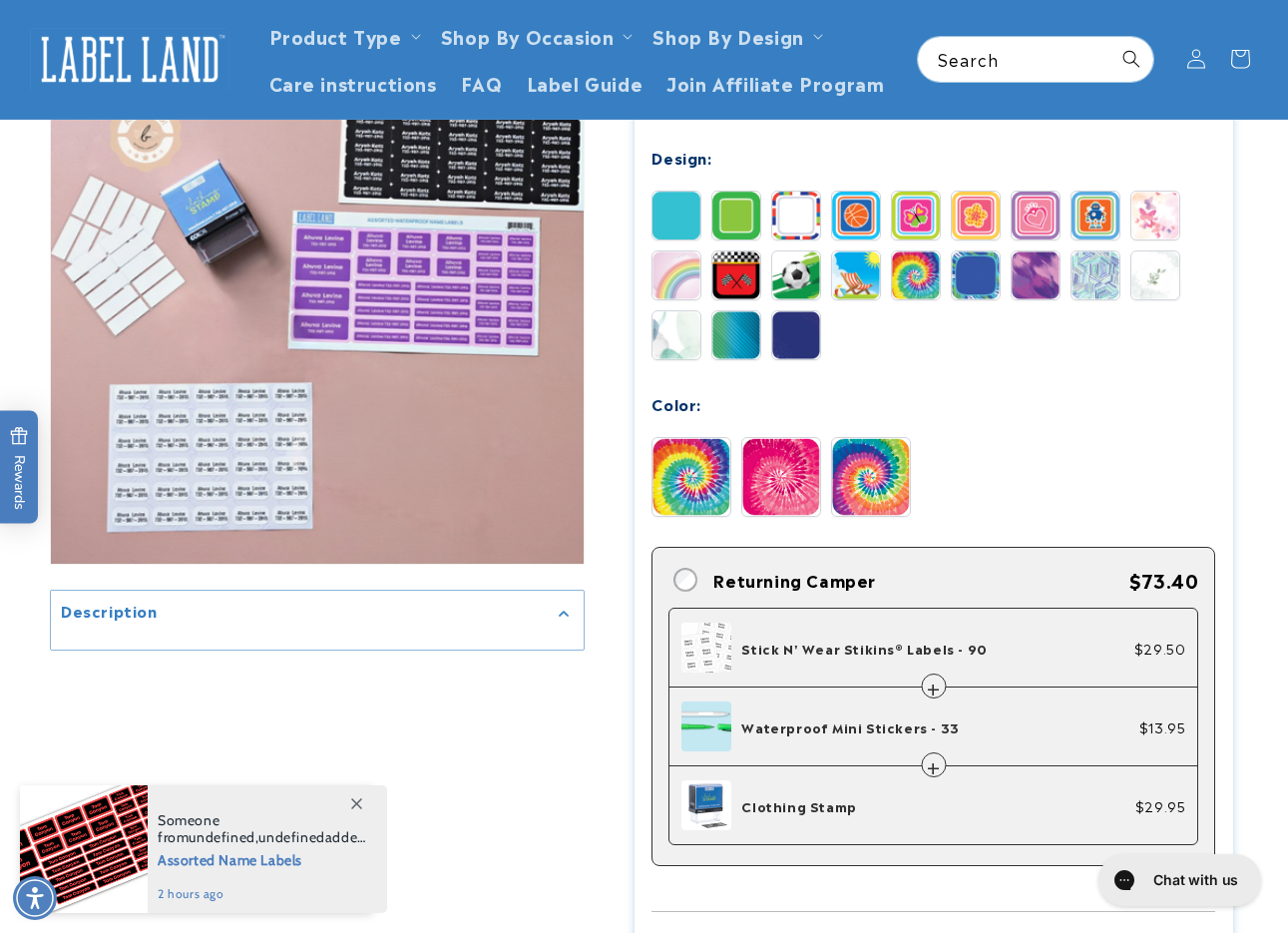 scroll, scrollTop: 546, scrollLeft: 0, axis: vertical 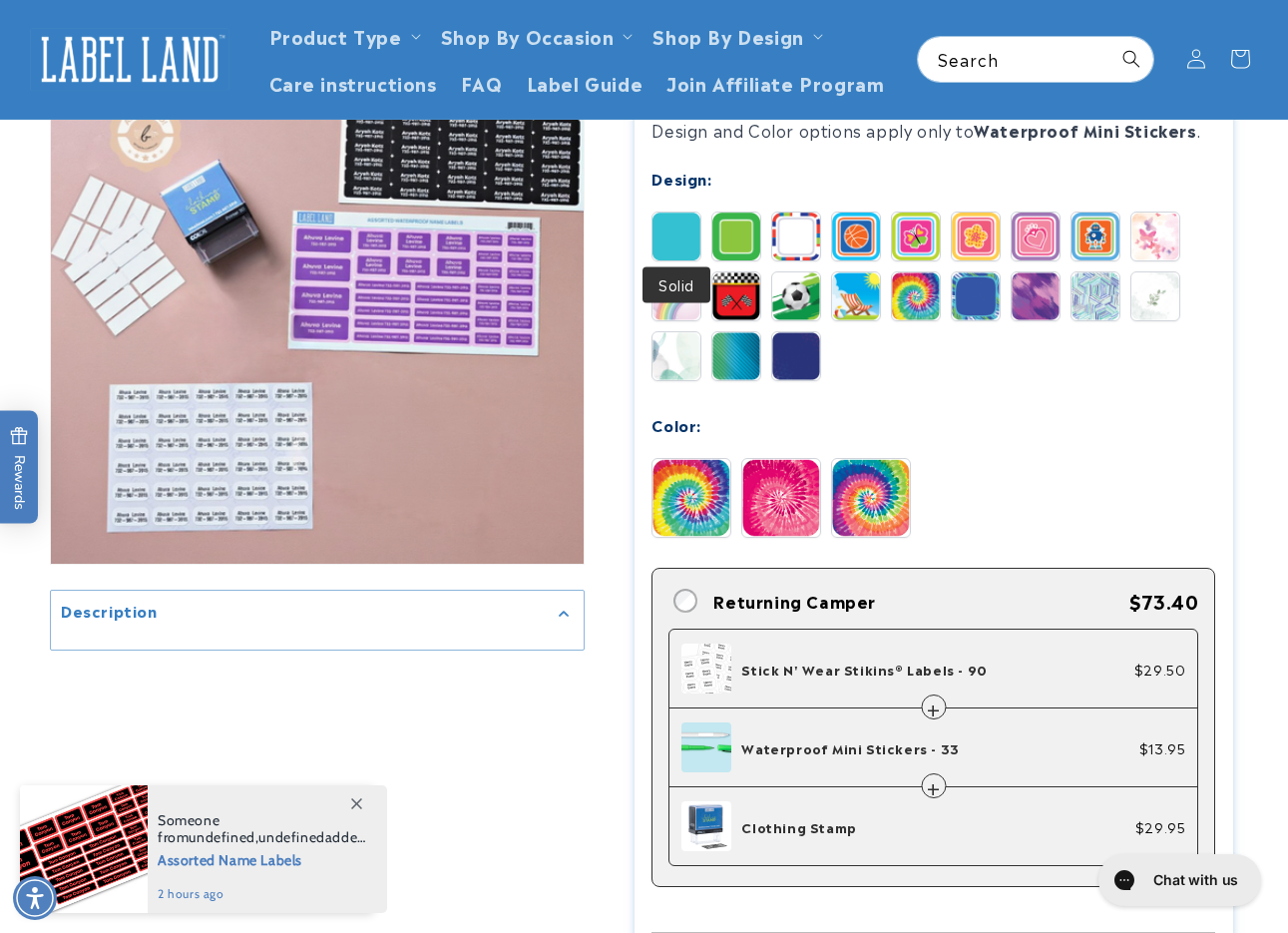 click at bounding box center [676, 236] 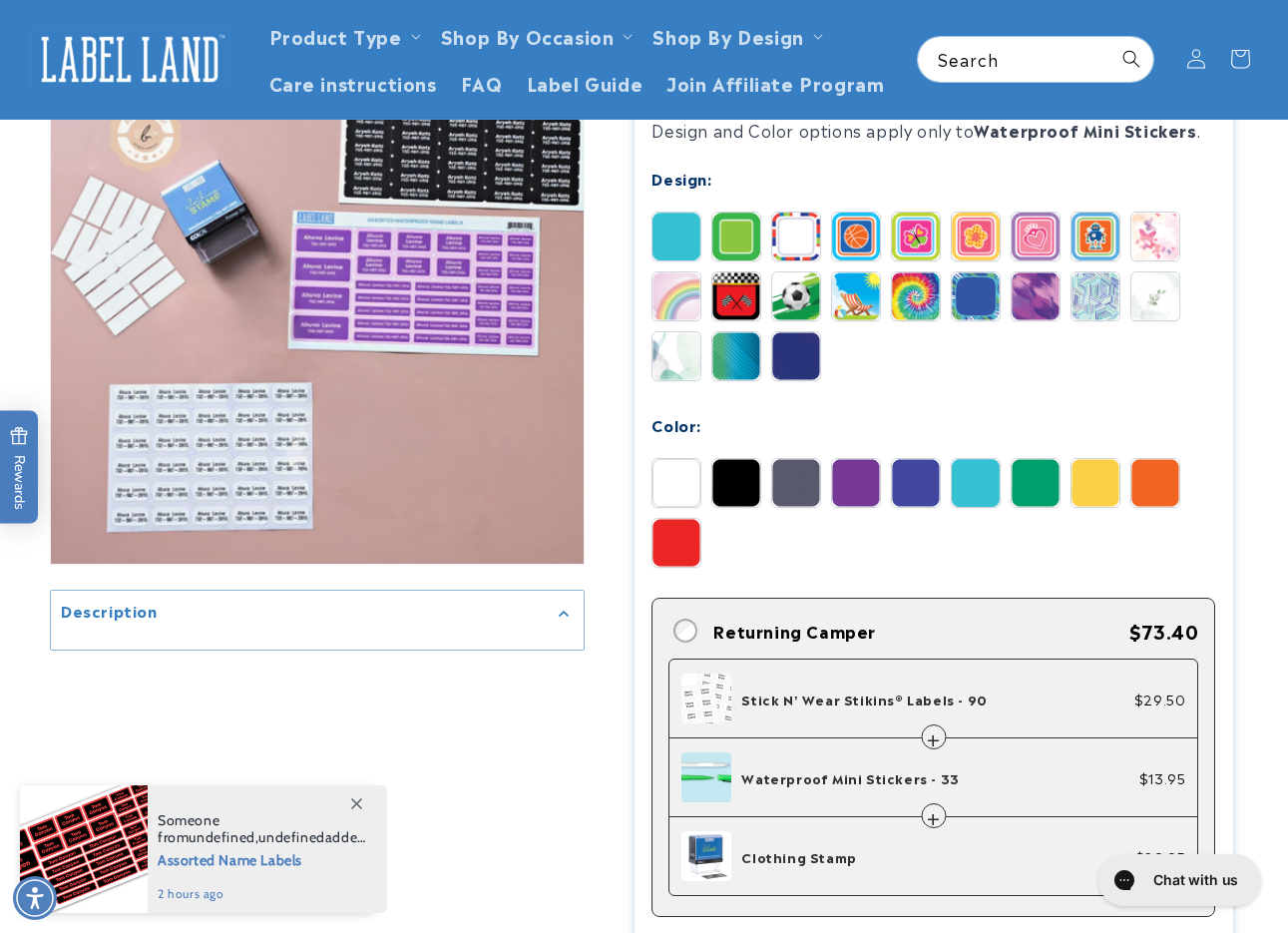 click at bounding box center (916, 483) 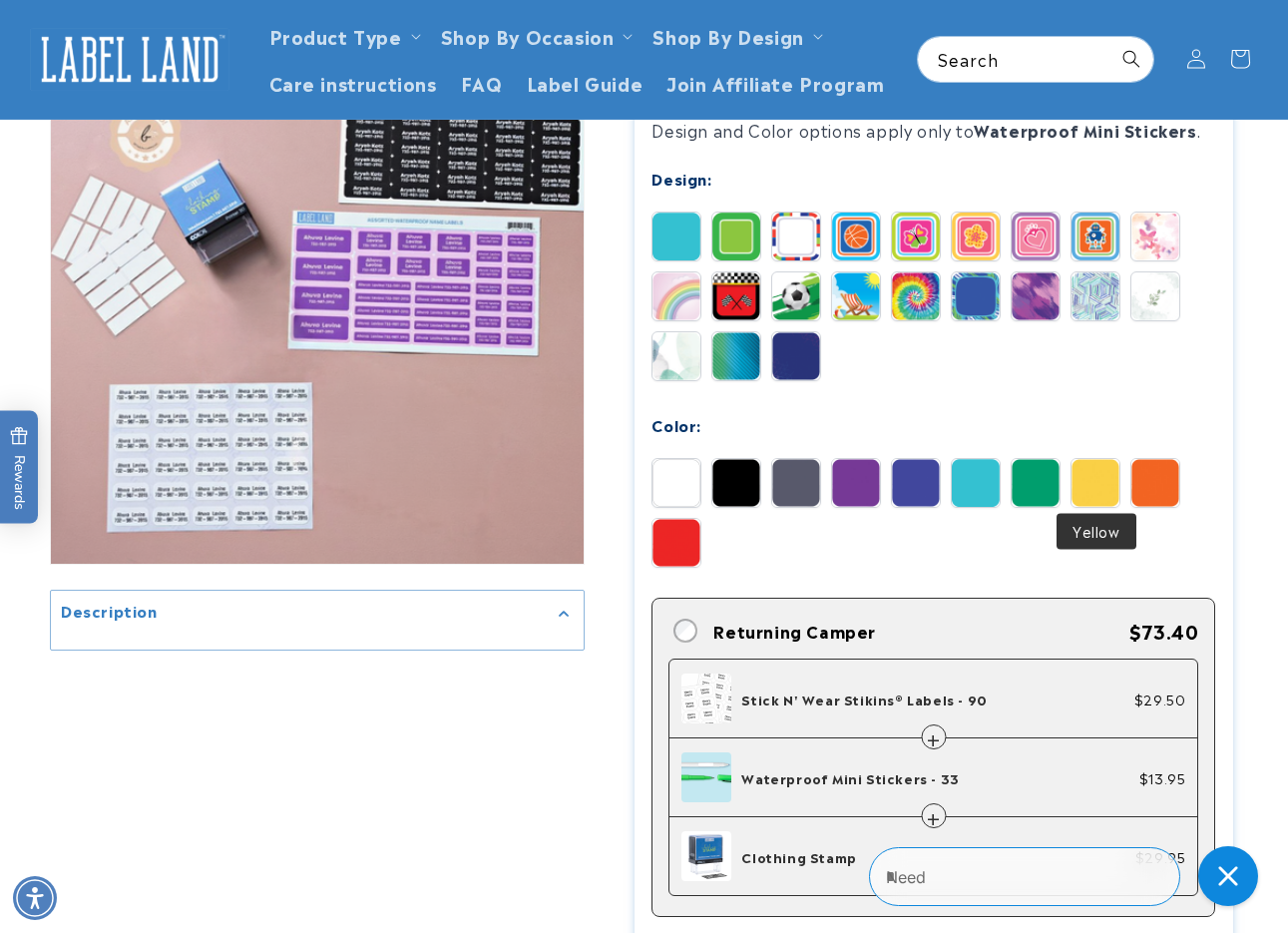 click at bounding box center (1095, 483) 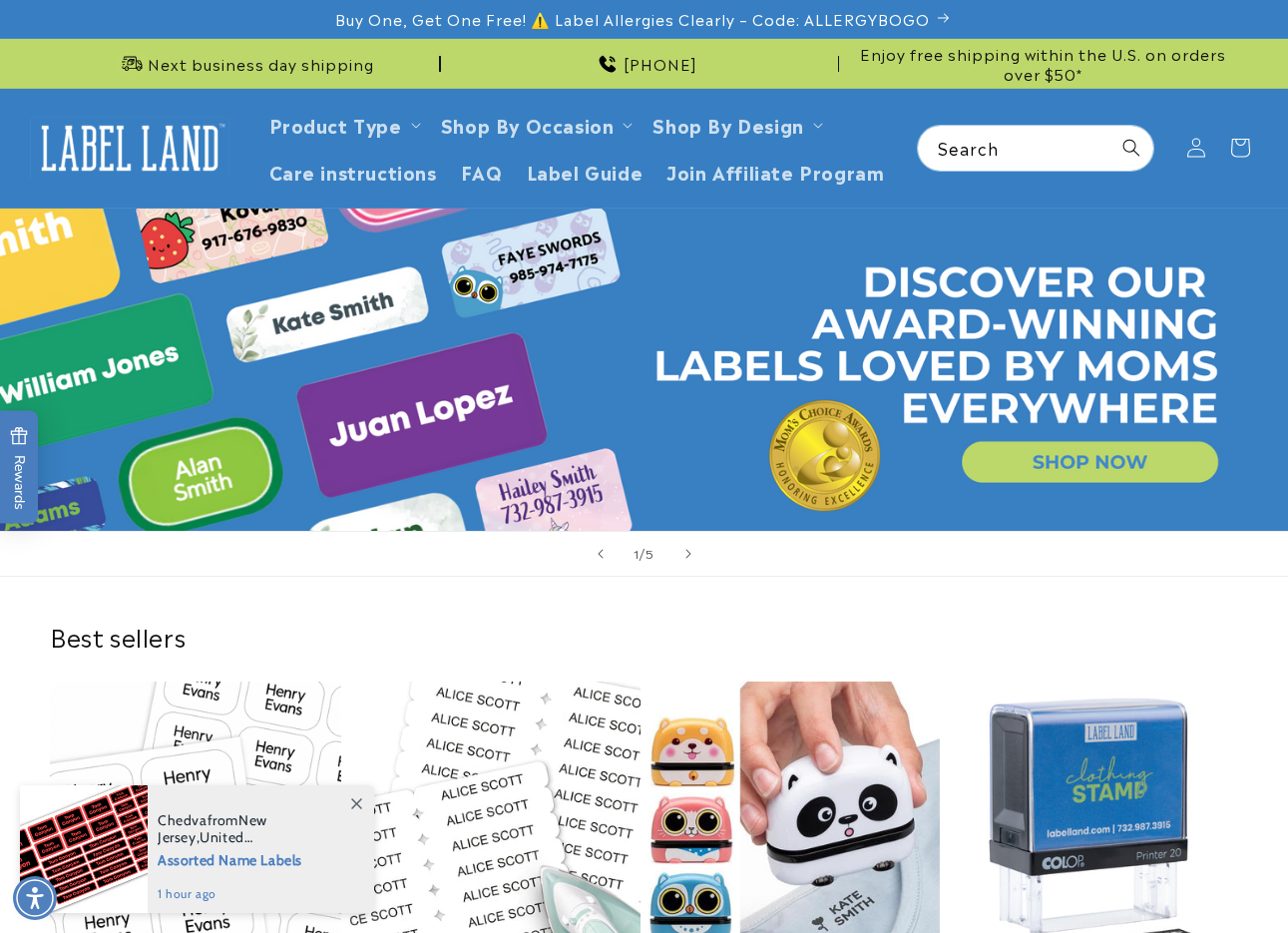 scroll, scrollTop: 902, scrollLeft: 0, axis: vertical 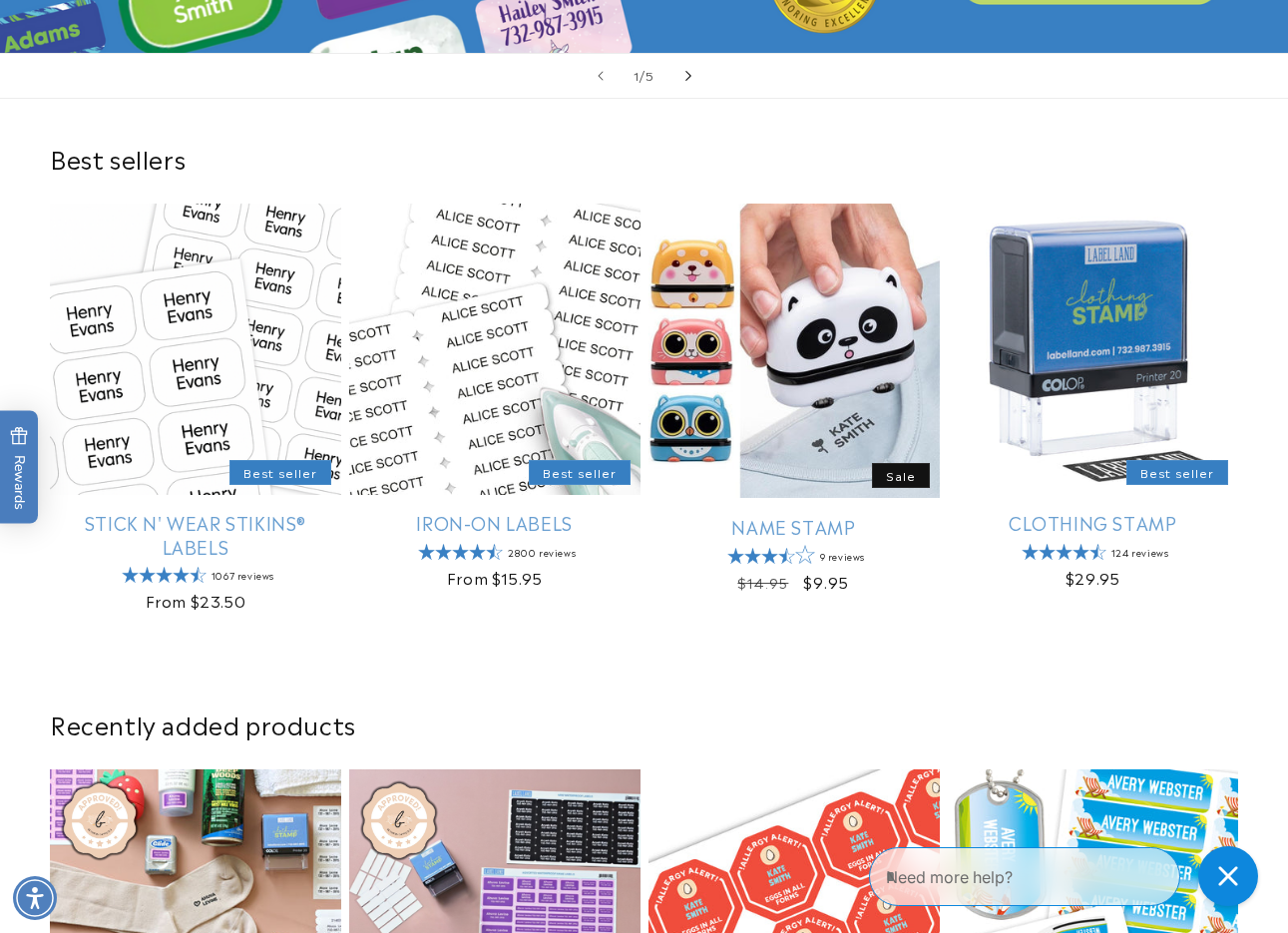 click at bounding box center [688, 76] 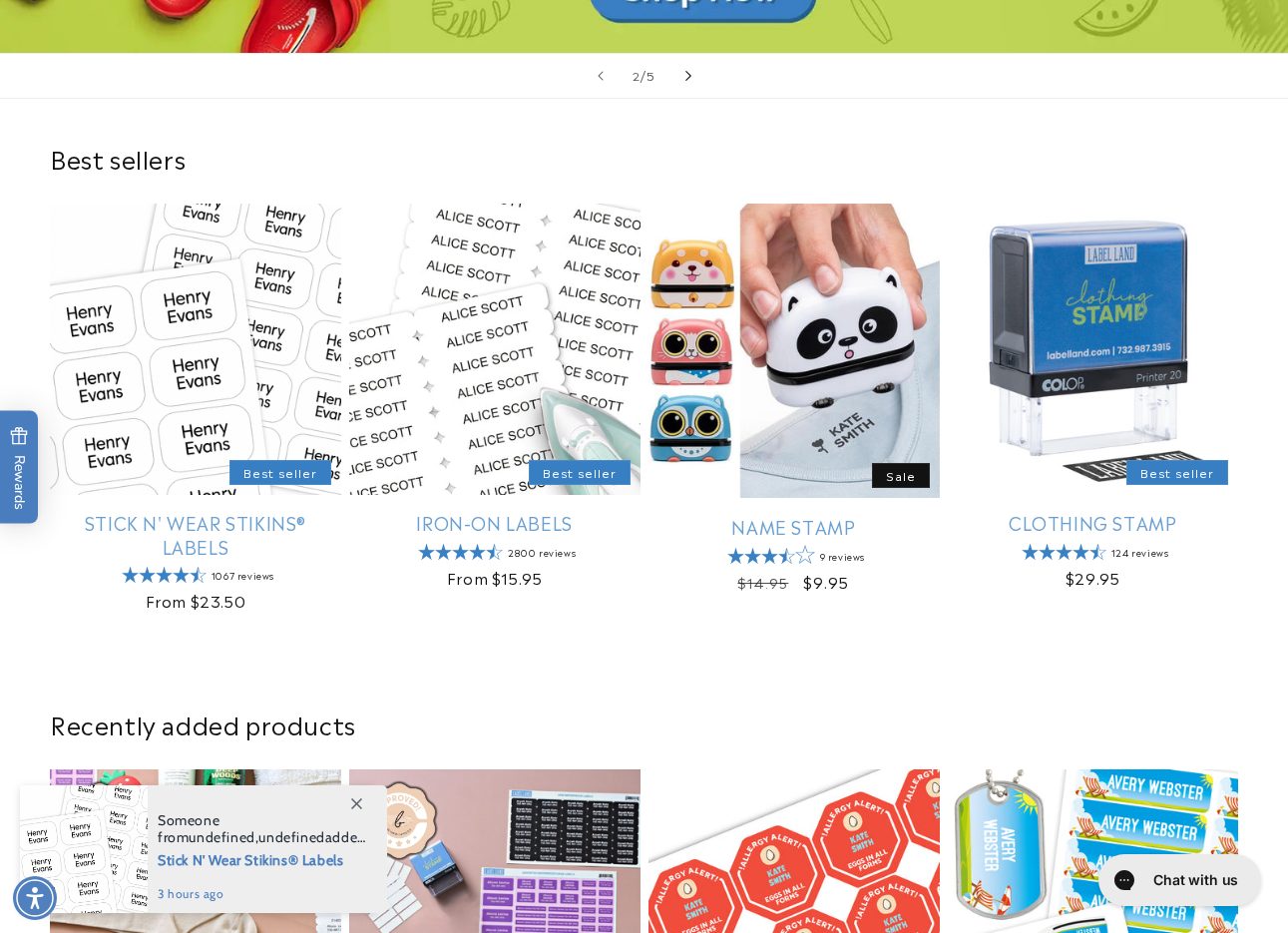 scroll, scrollTop: 0, scrollLeft: 1288, axis: horizontal 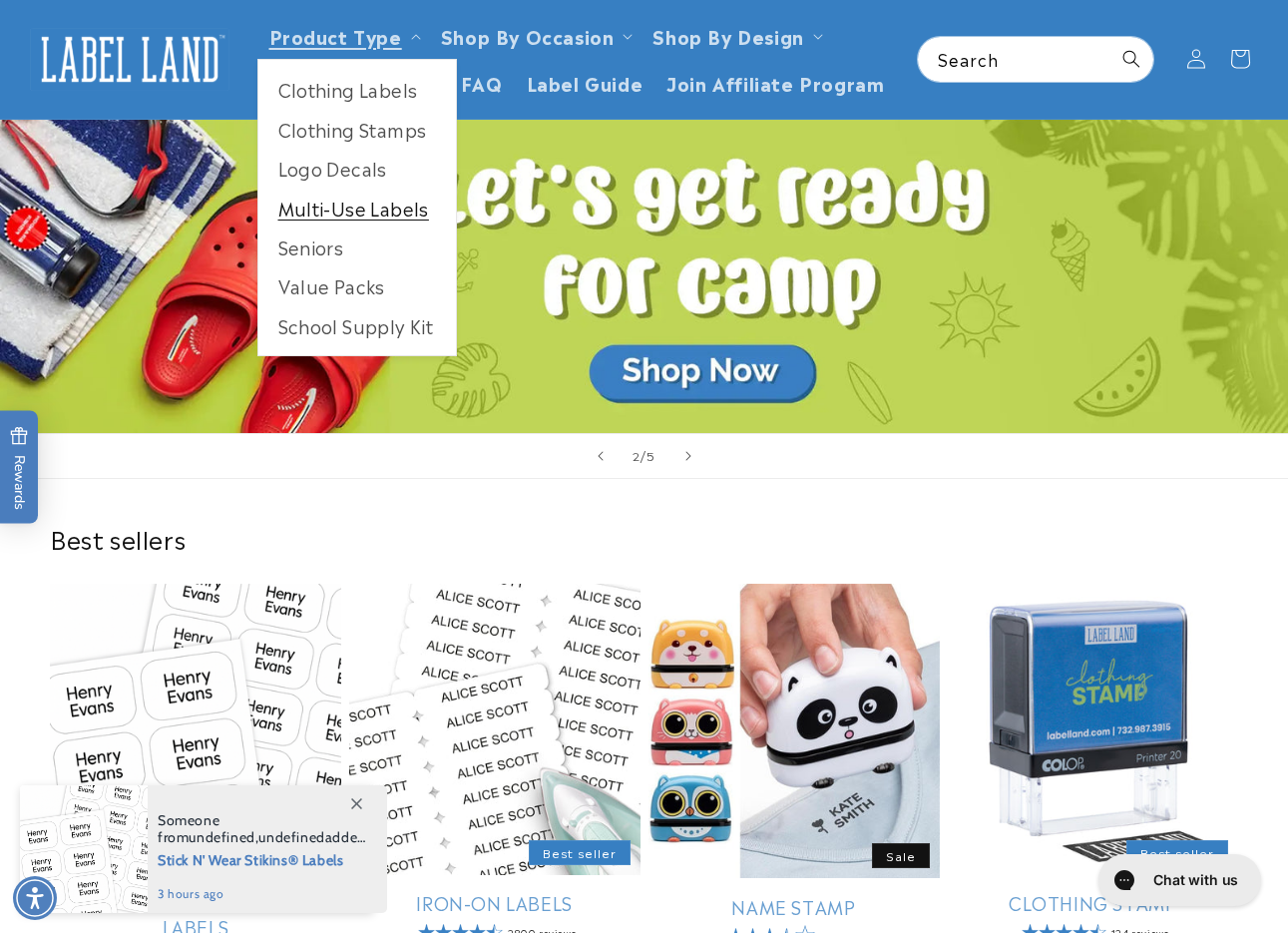click on "Multi-Use Labels" at bounding box center (357, 208) 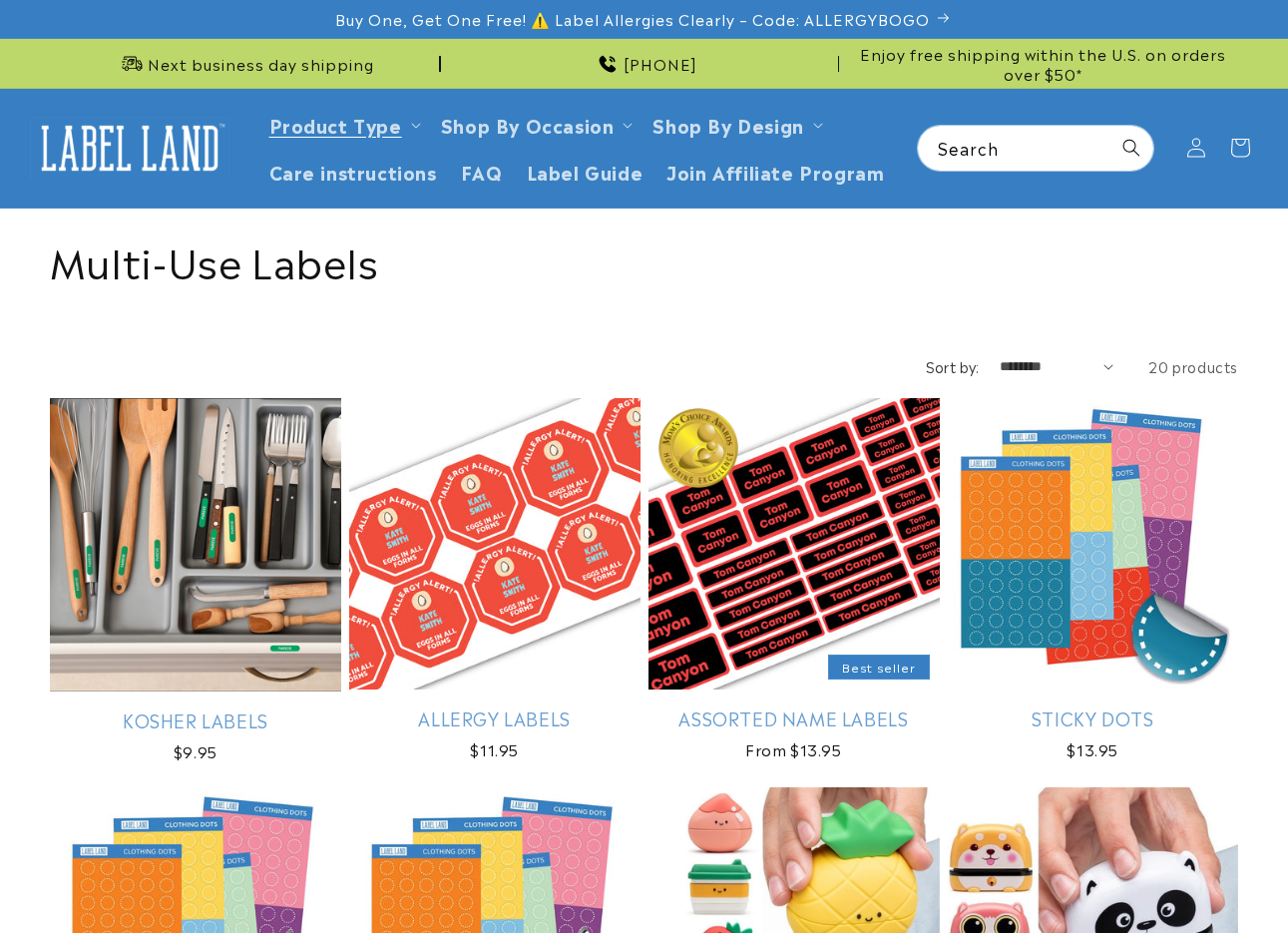 scroll, scrollTop: 0, scrollLeft: 0, axis: both 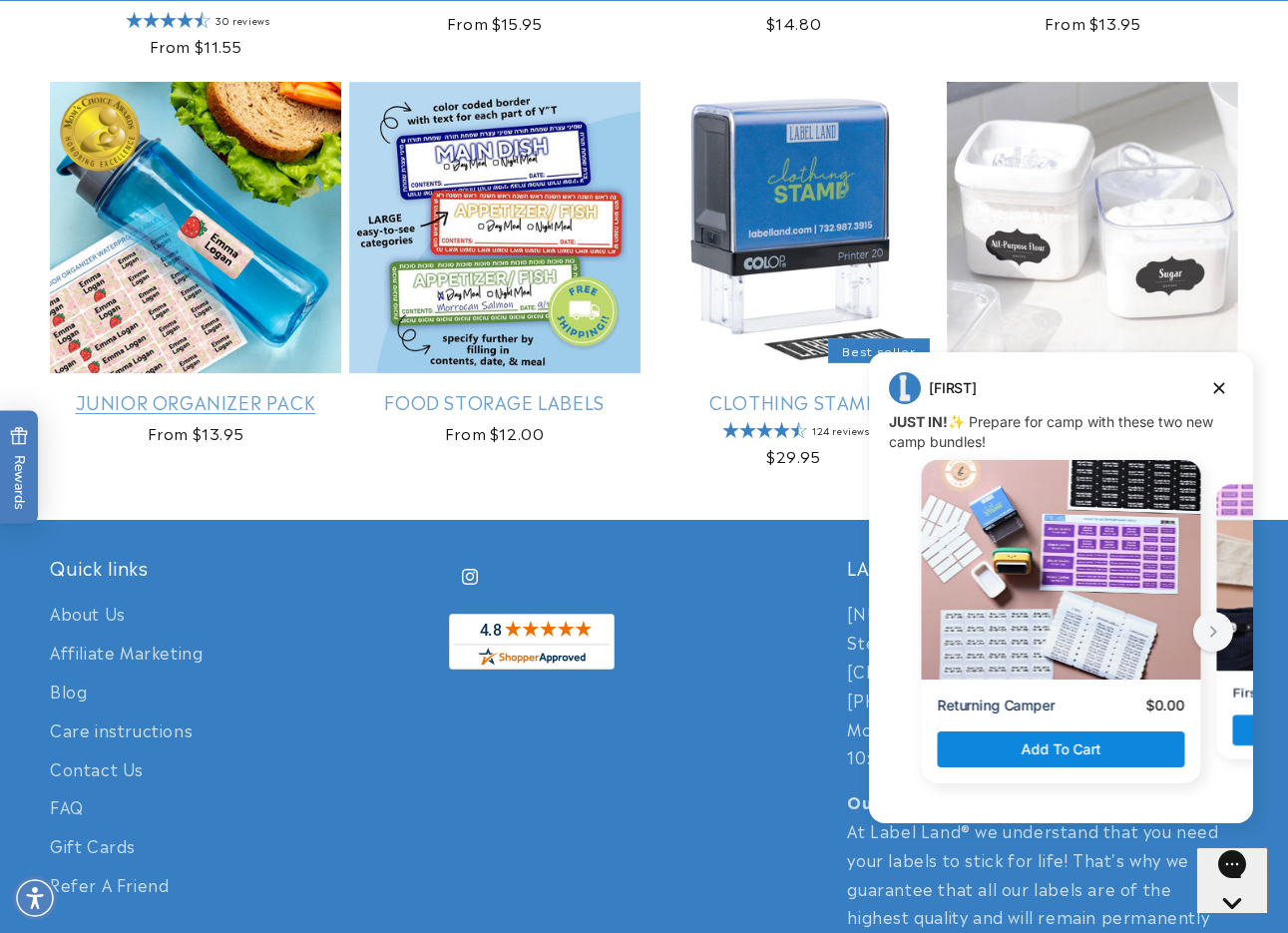 click on "Junior Organizer Pack" at bounding box center [196, 401] 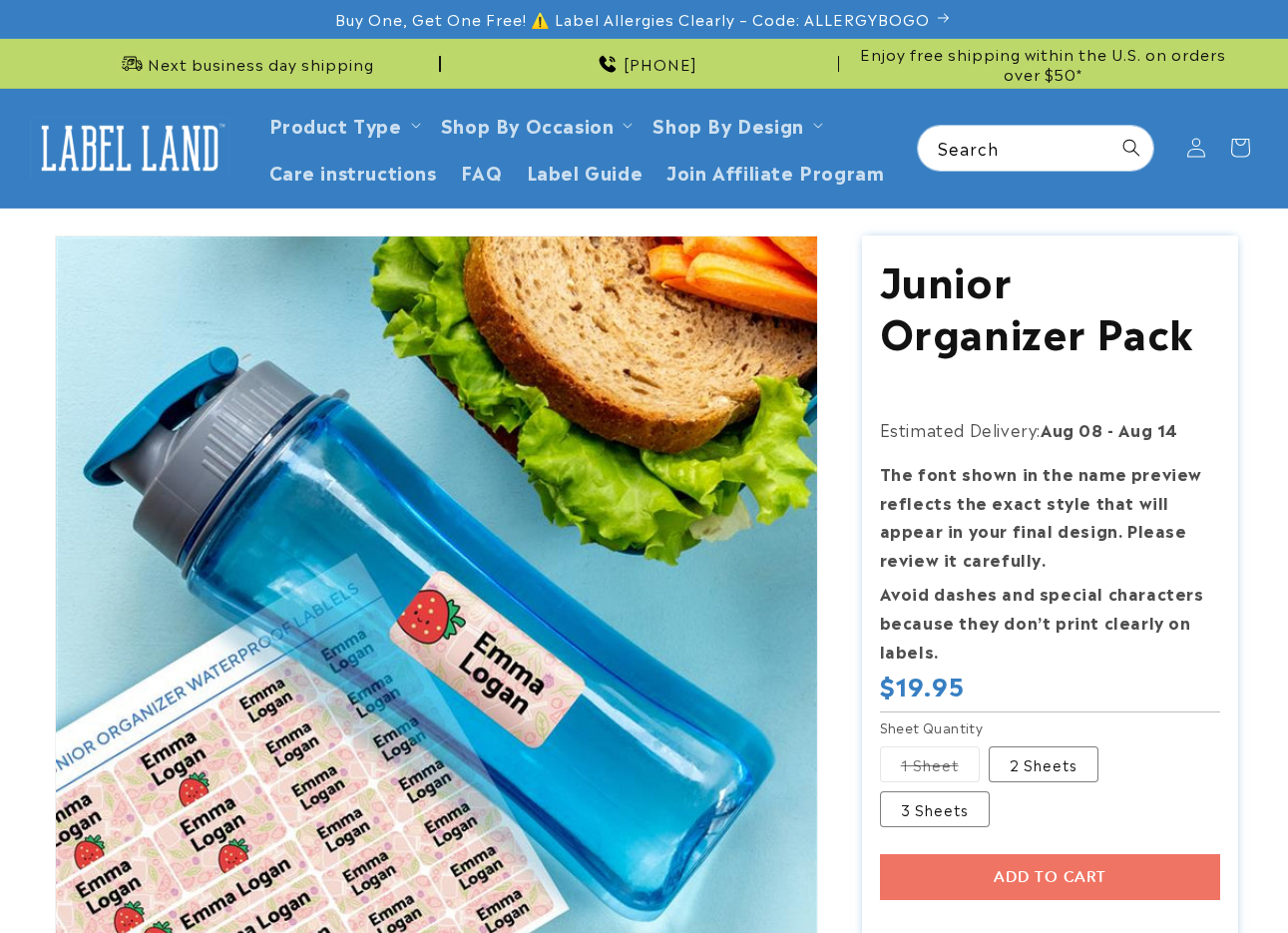 scroll, scrollTop: 0, scrollLeft: 0, axis: both 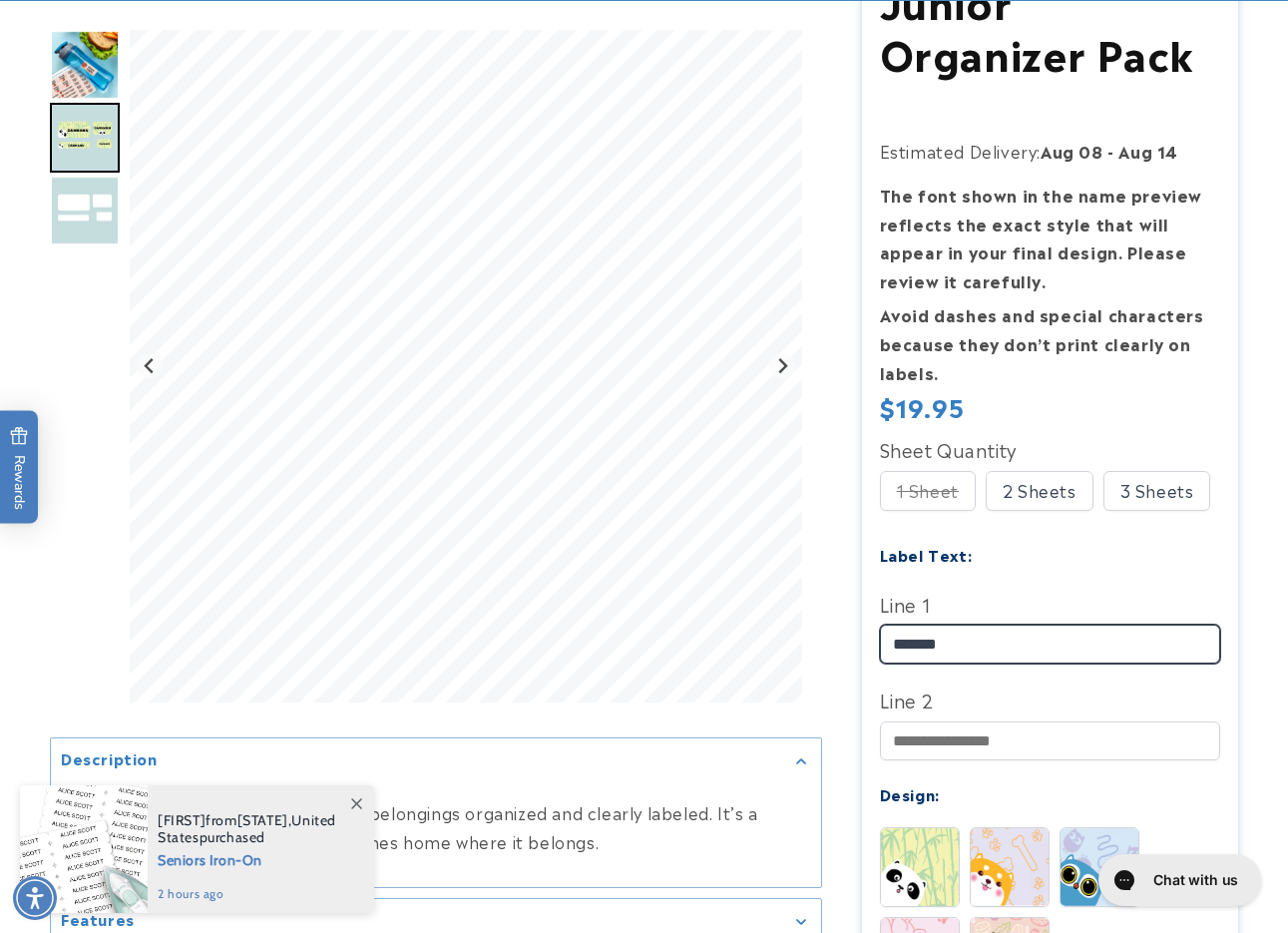 type on "*******" 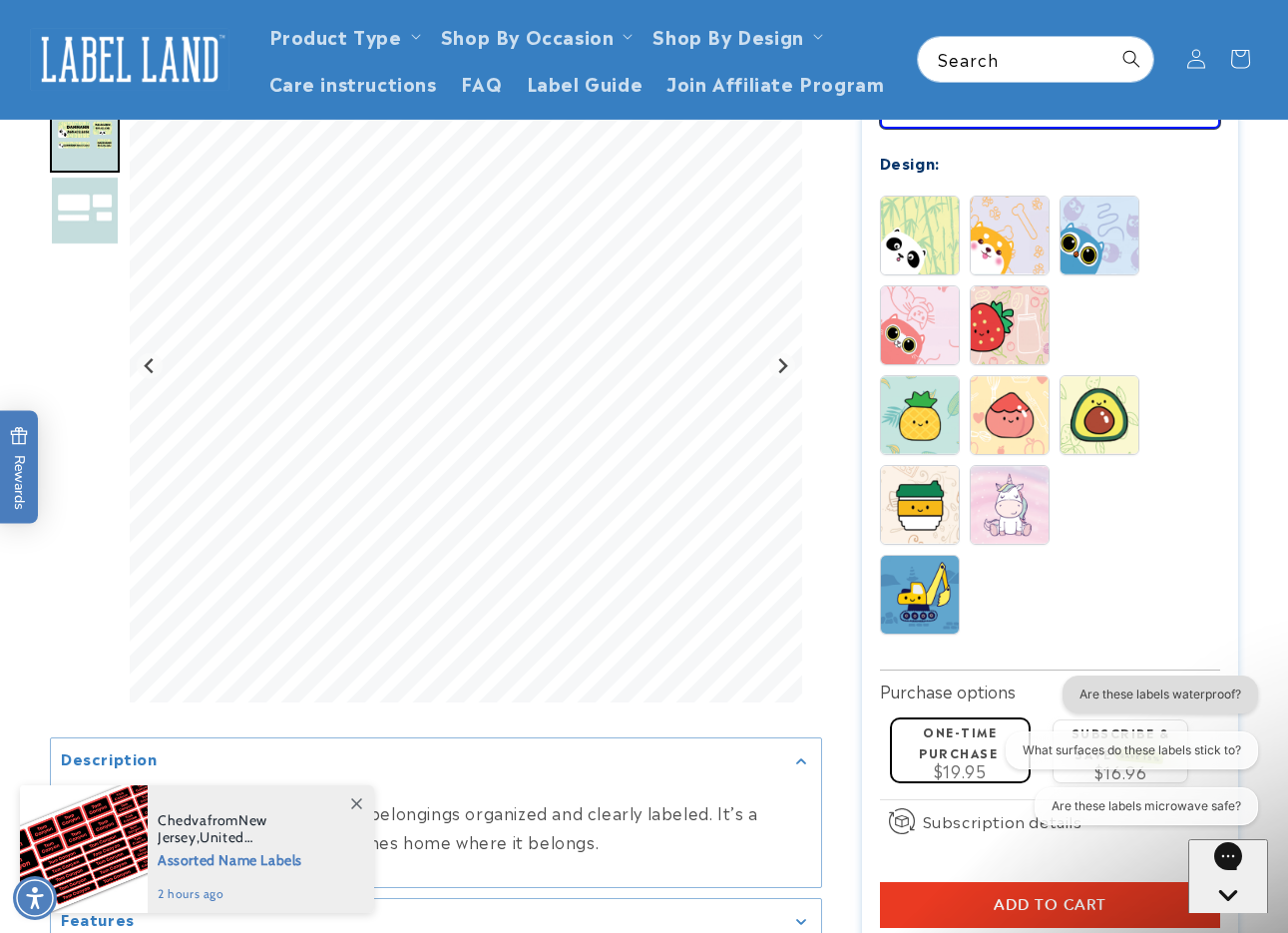 scroll, scrollTop: 910, scrollLeft: 0, axis: vertical 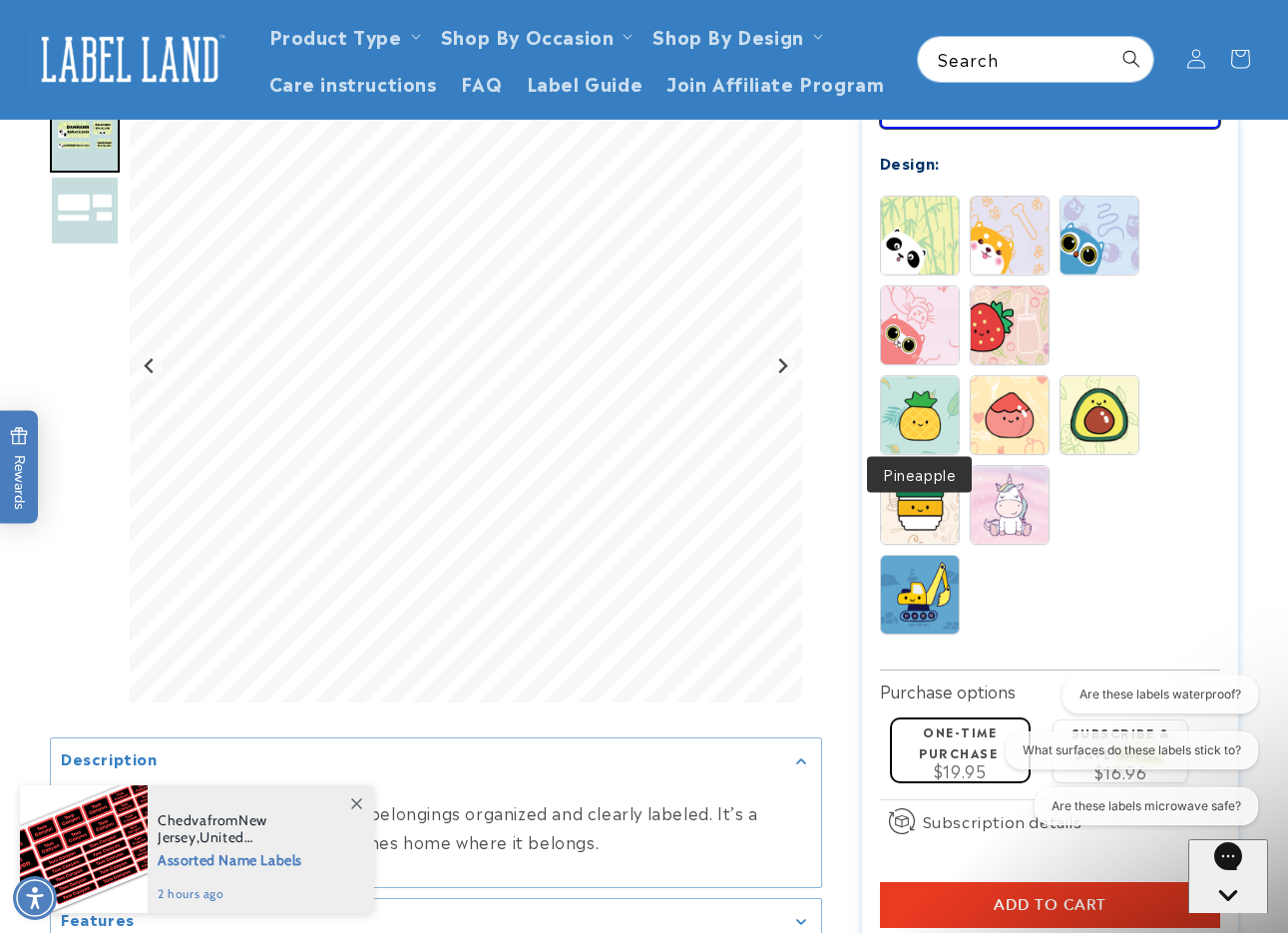type on "**********" 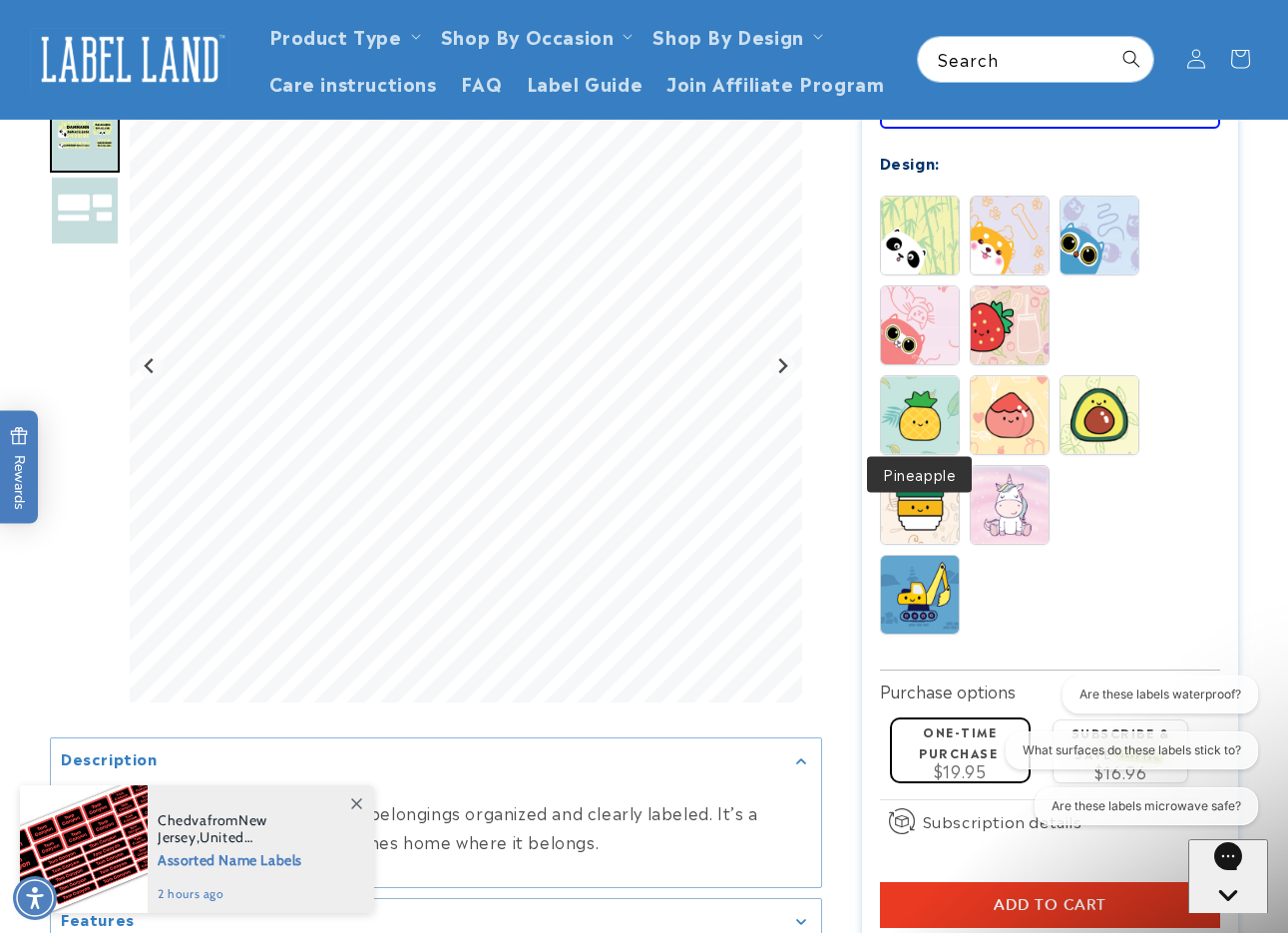 click at bounding box center [920, 415] 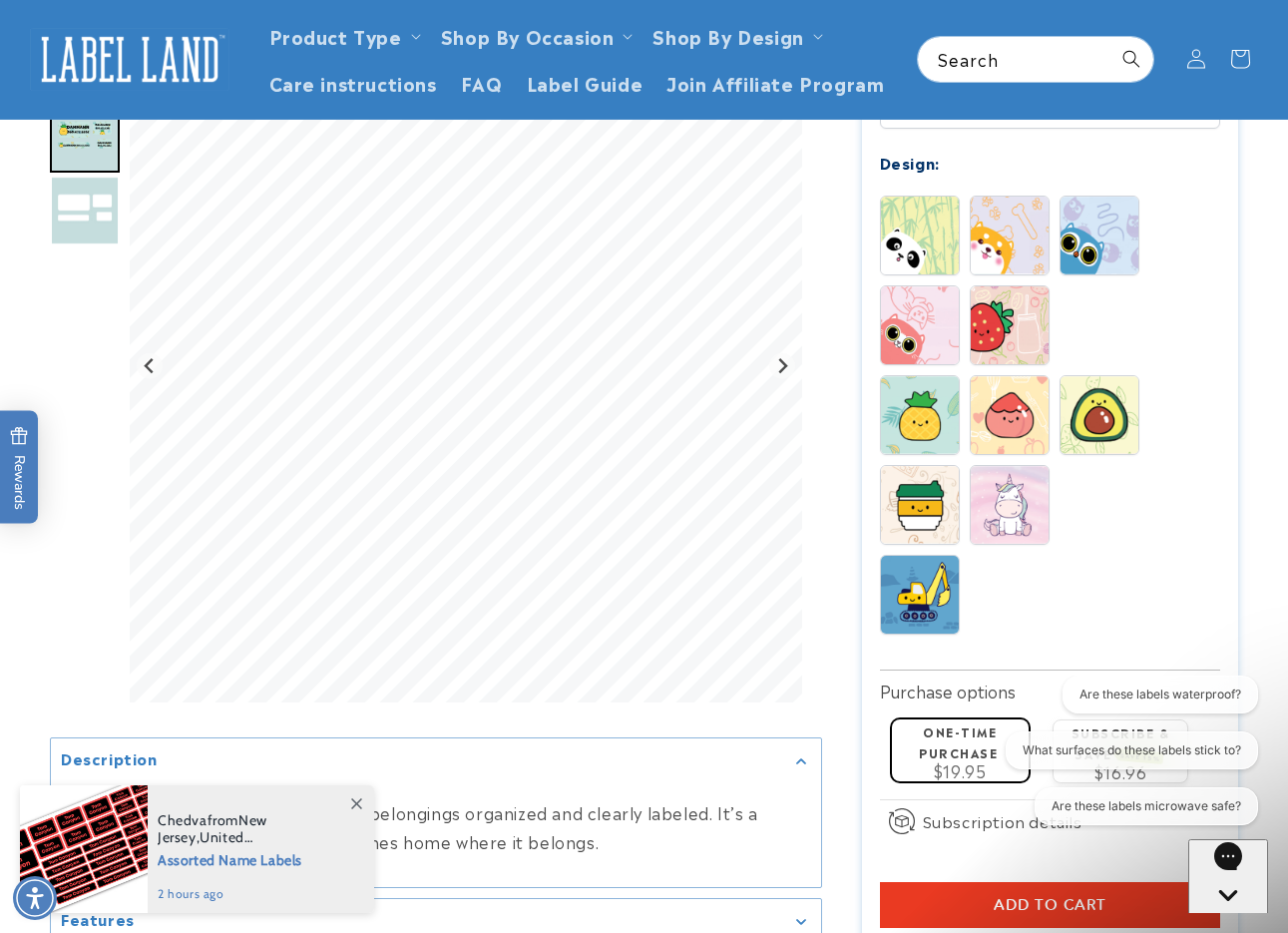 click at bounding box center (1010, 325) 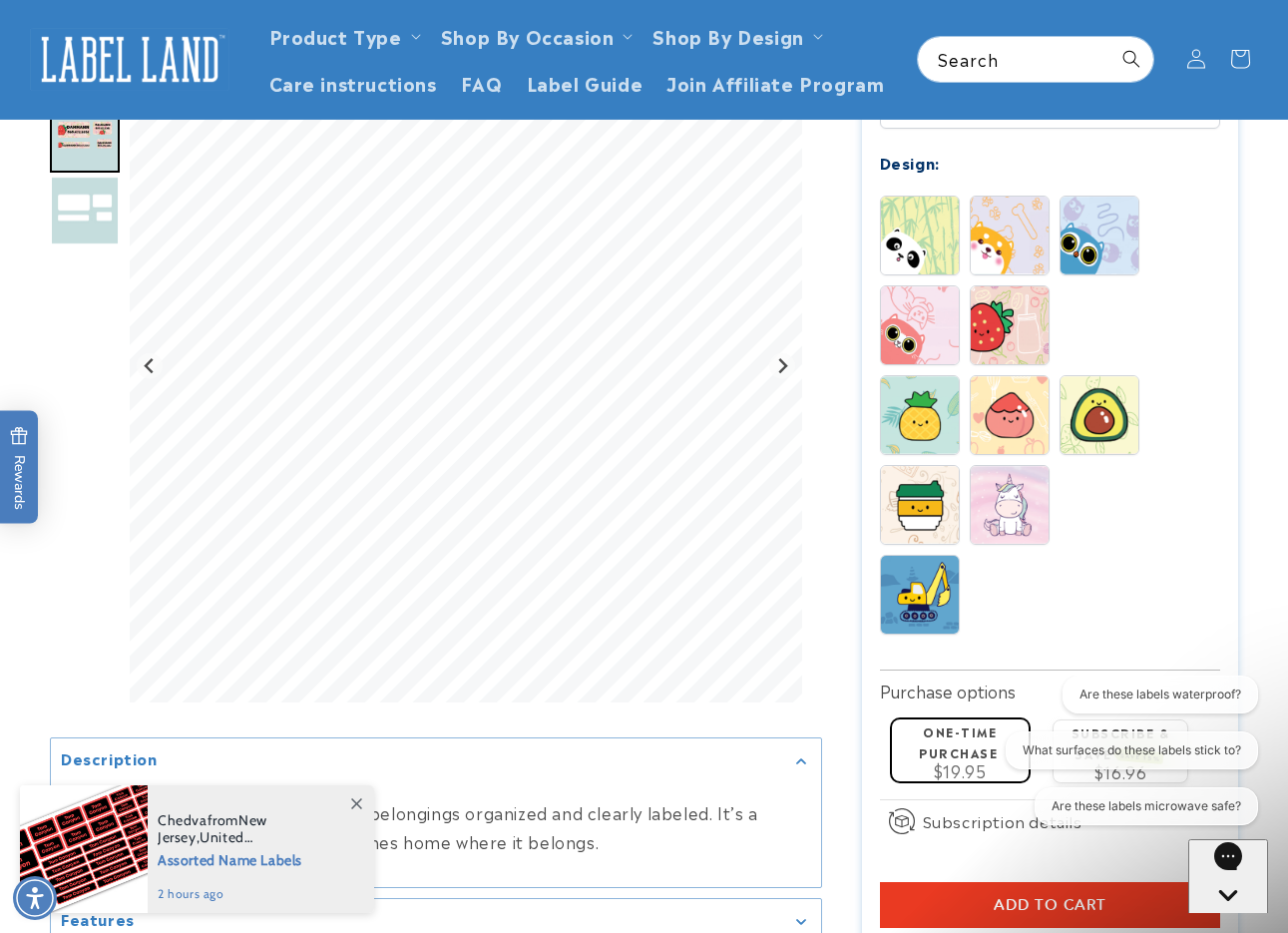 click on "Spots
Buddy
Blinky
Whiskers Peach" 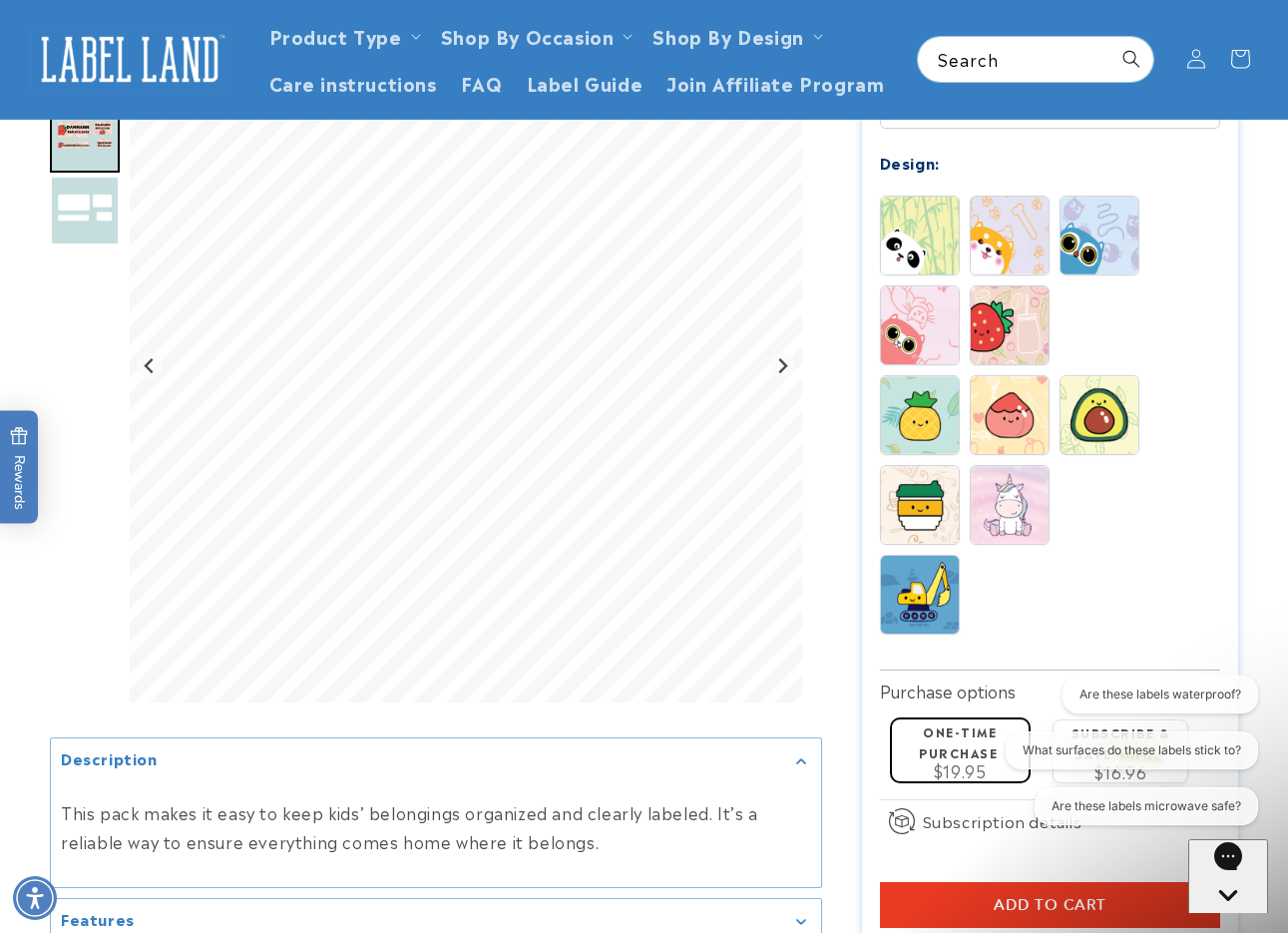 click on "Spots
Buddy
Blinky
Whiskers Peach" 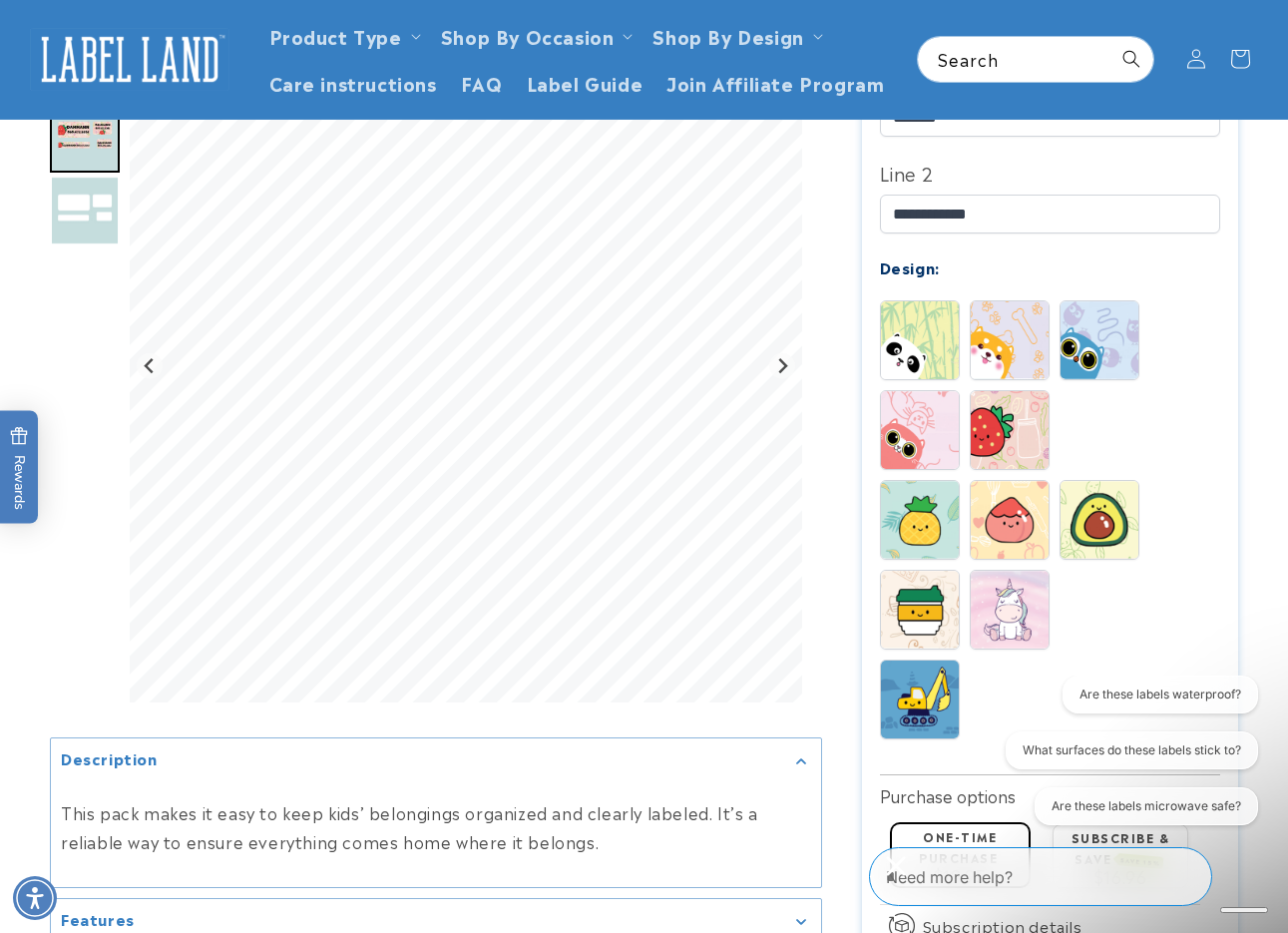 scroll, scrollTop: 804, scrollLeft: 0, axis: vertical 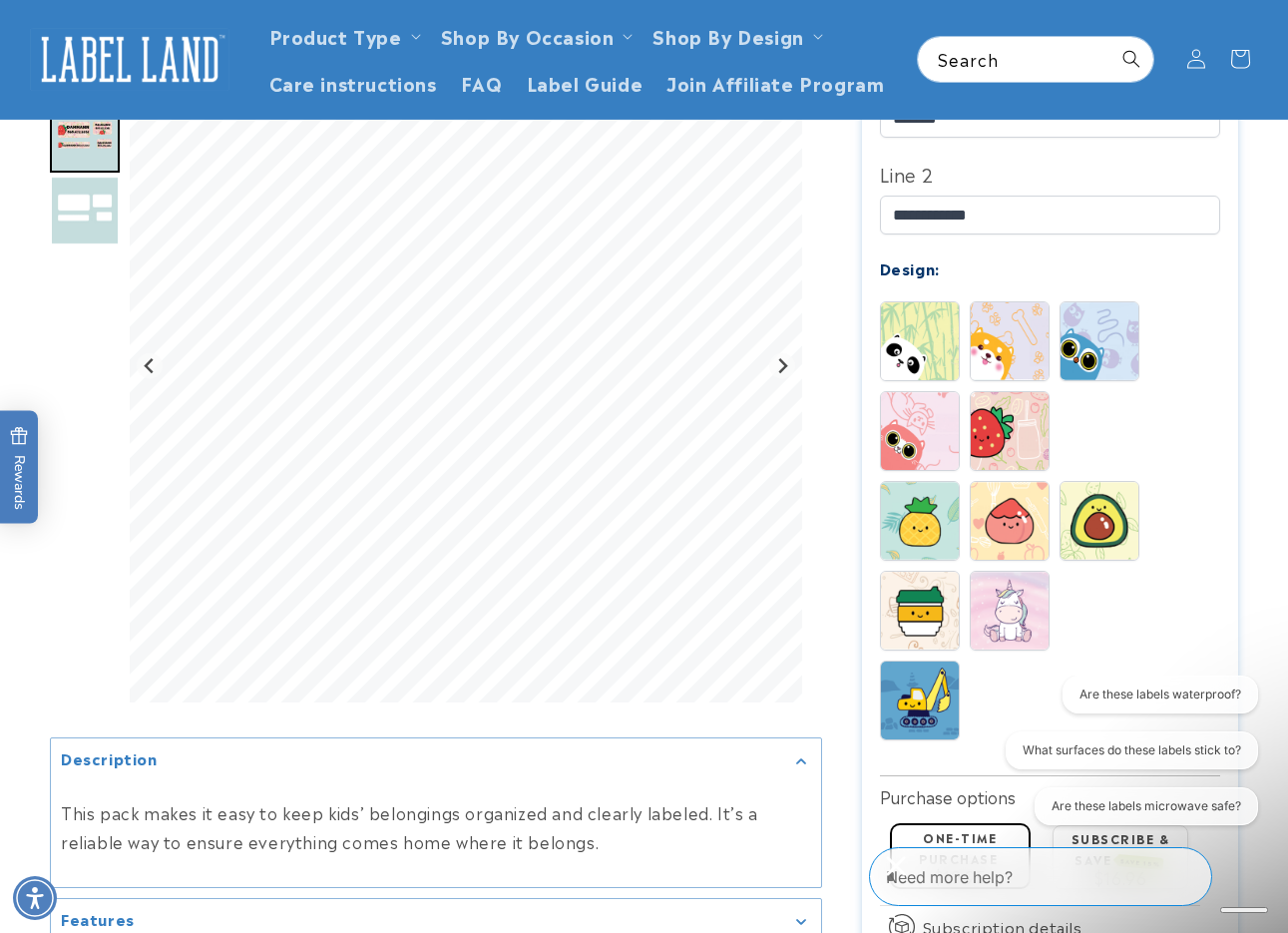 click at bounding box center (85, 211) 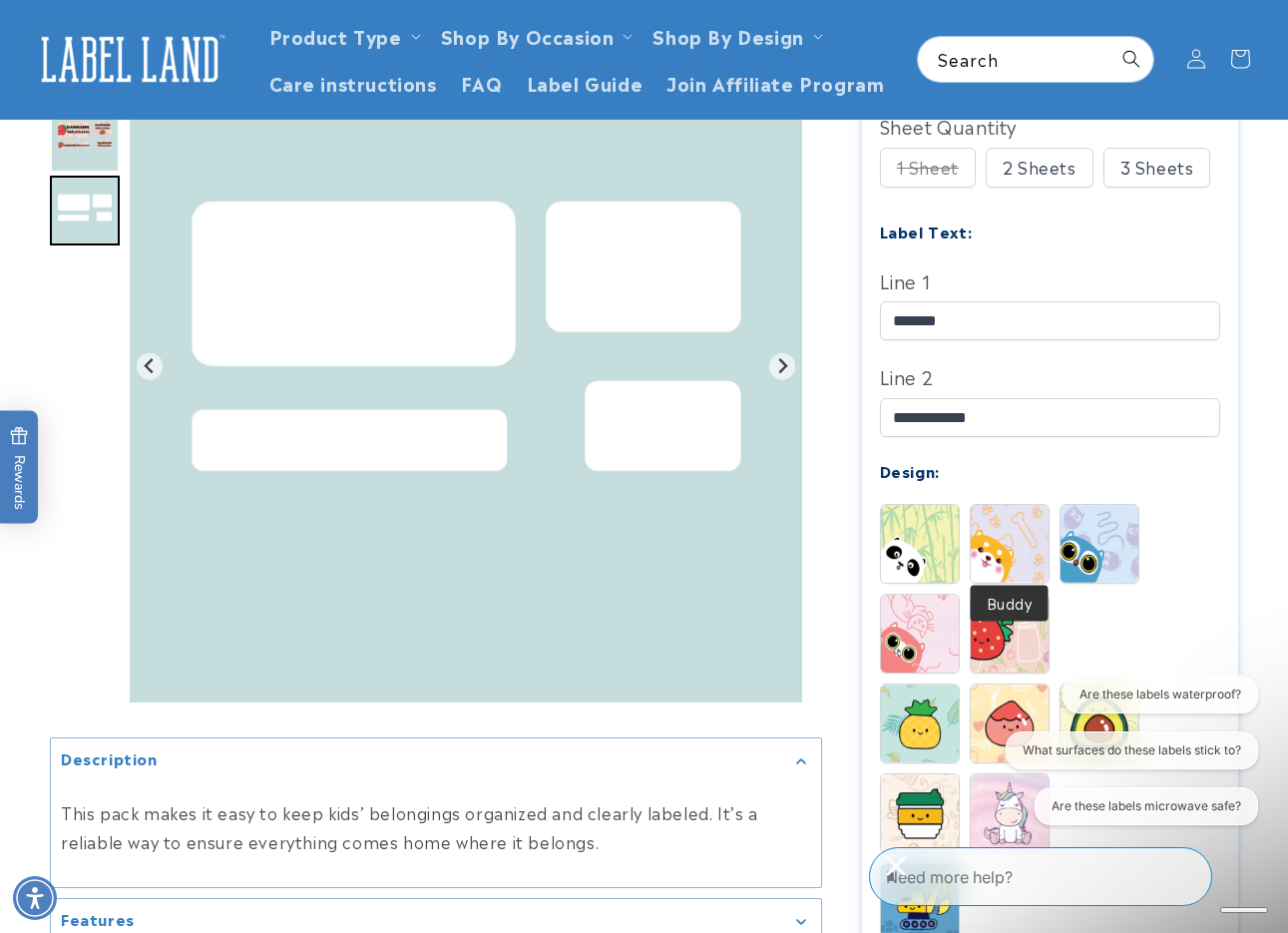 scroll, scrollTop: 598, scrollLeft: 0, axis: vertical 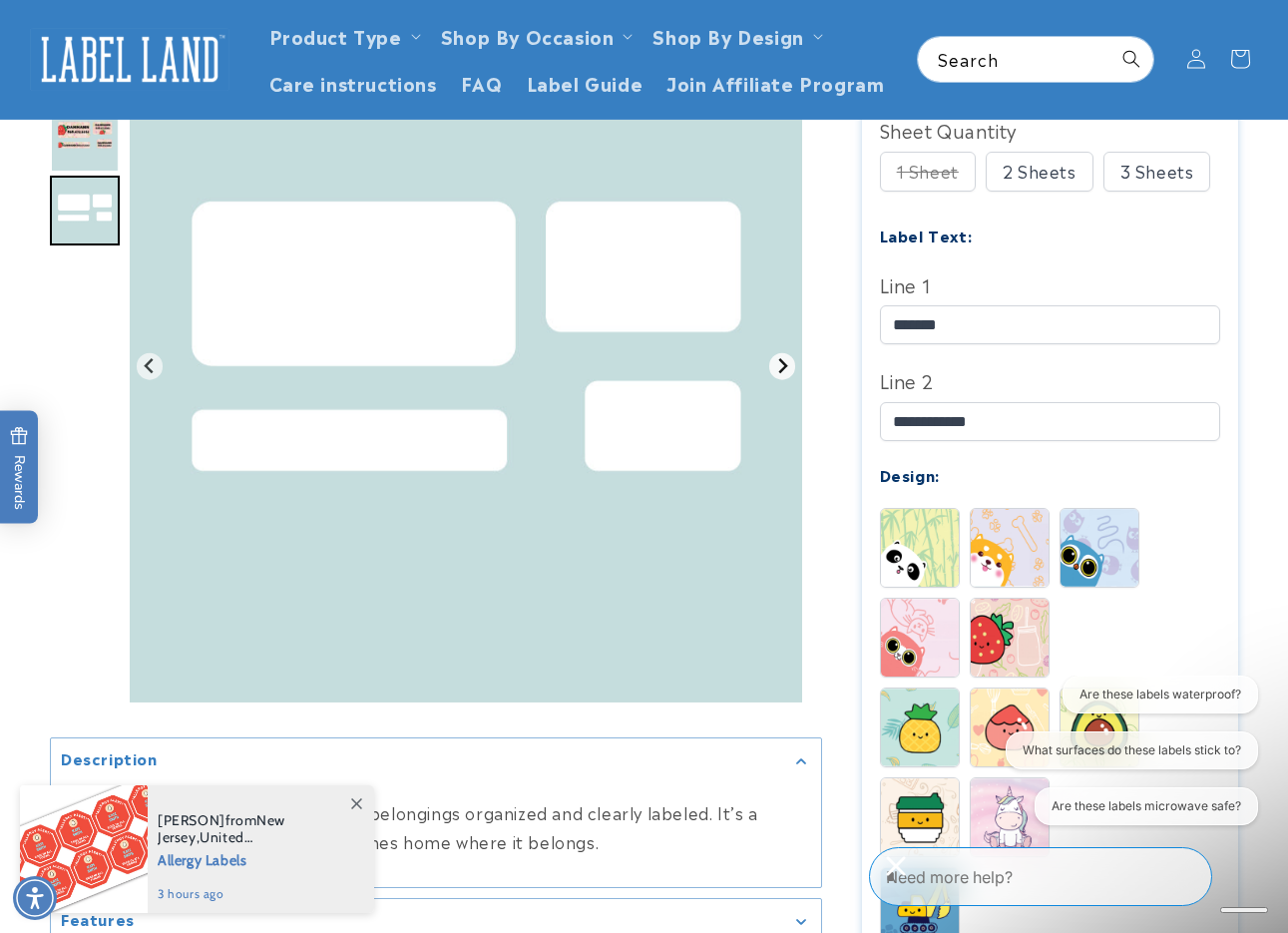 click 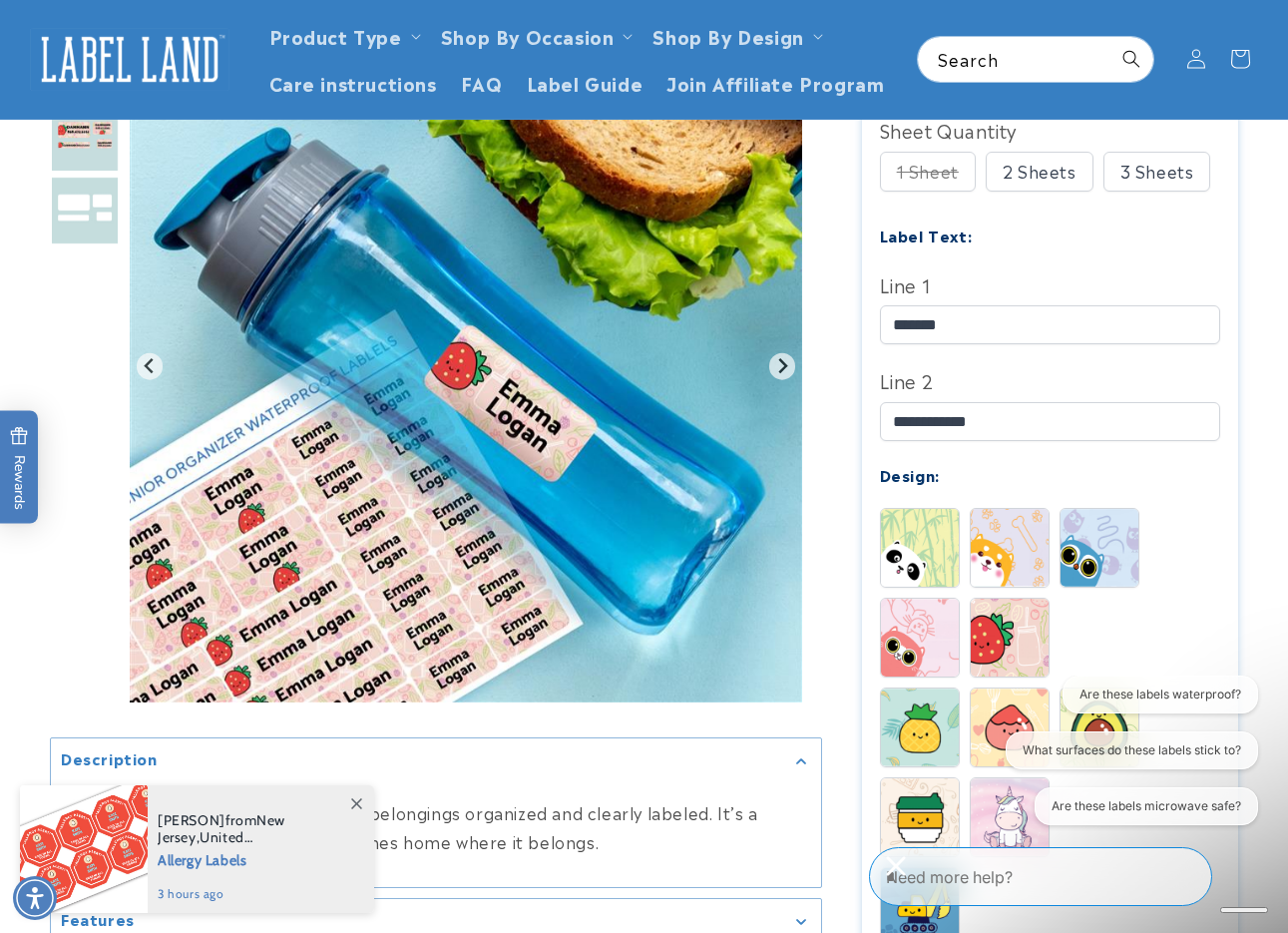 click at bounding box center (85, 211) 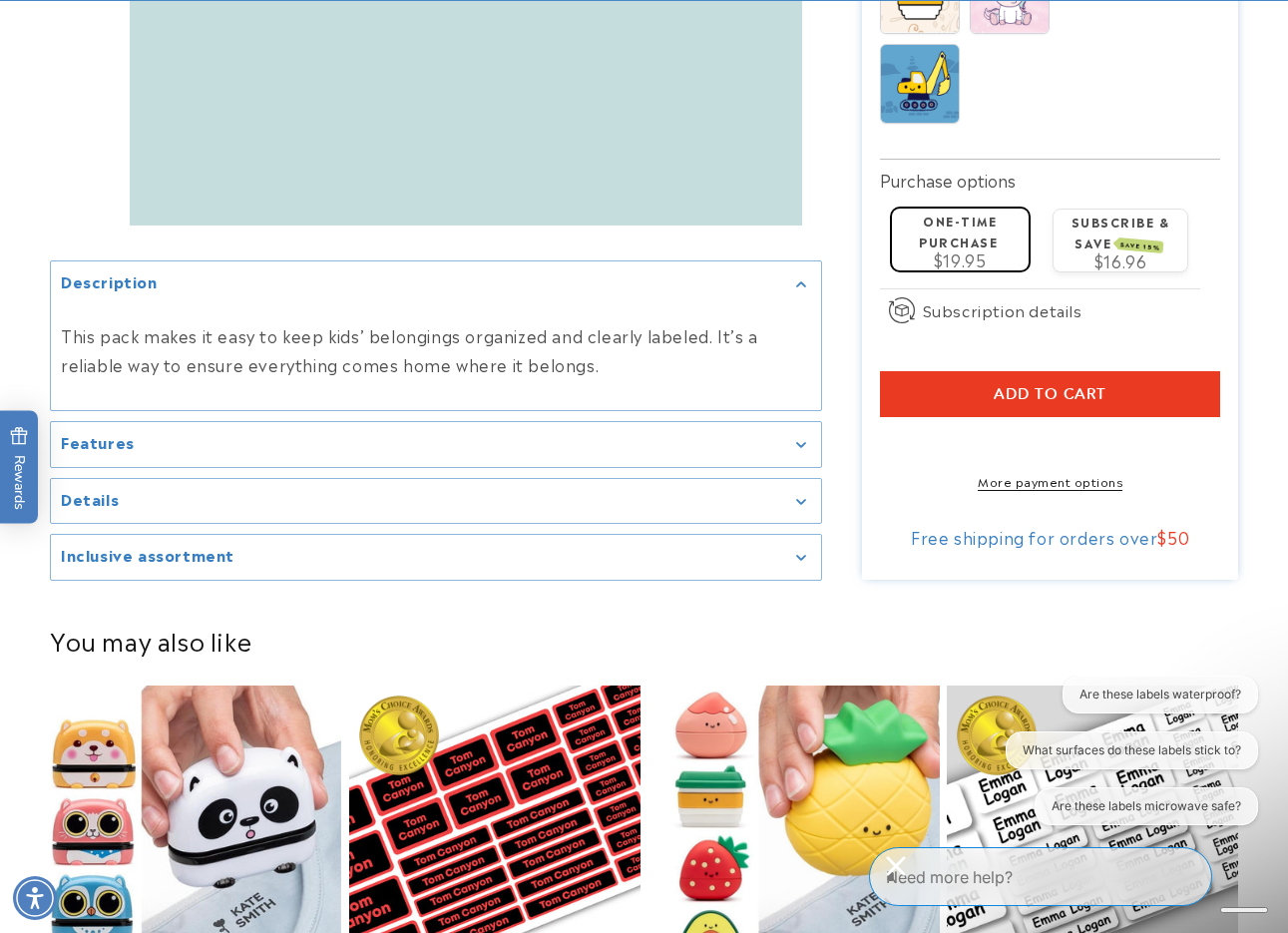scroll, scrollTop: 1431, scrollLeft: 0, axis: vertical 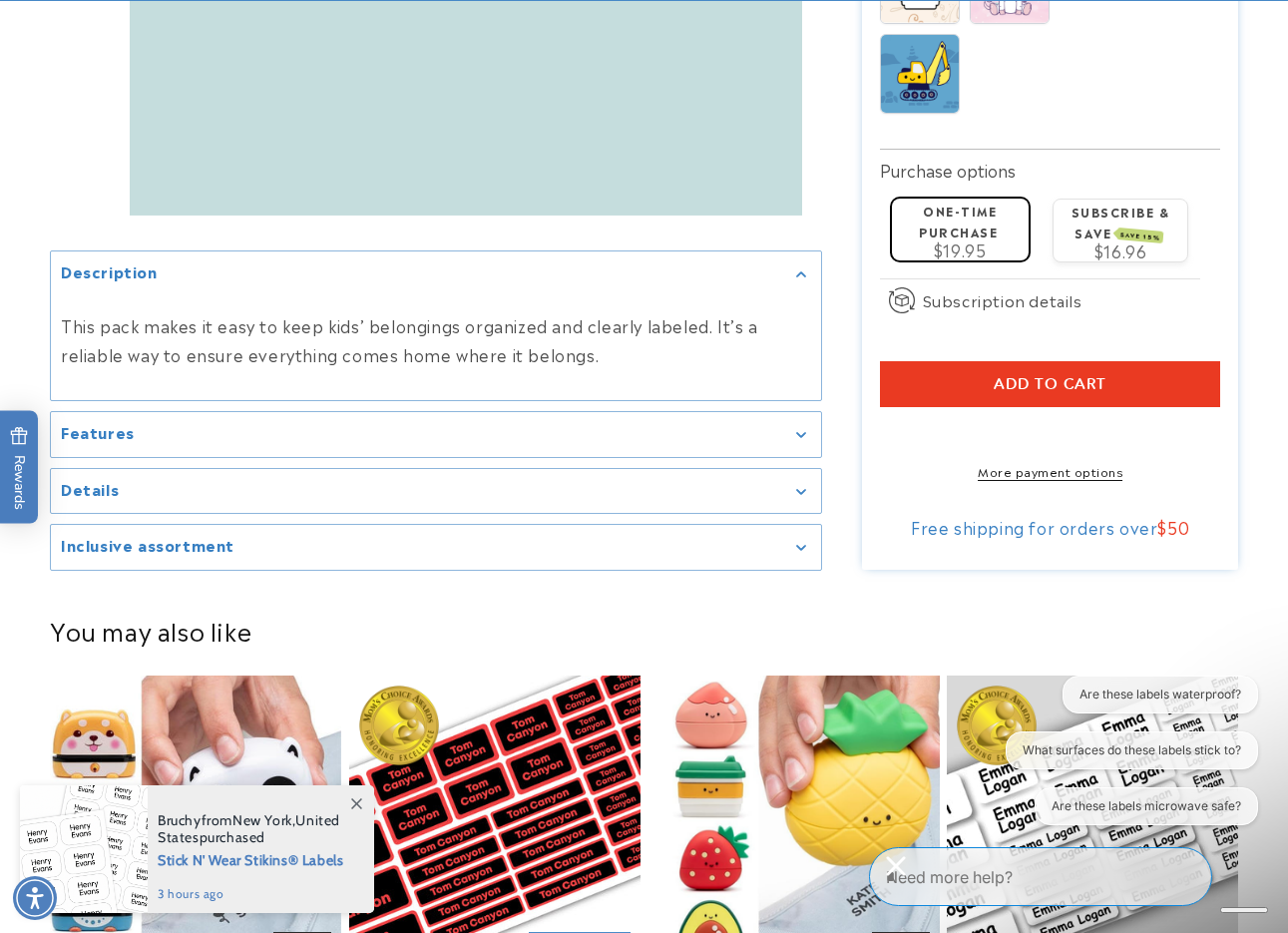 click on "Details" at bounding box center [436, 490] 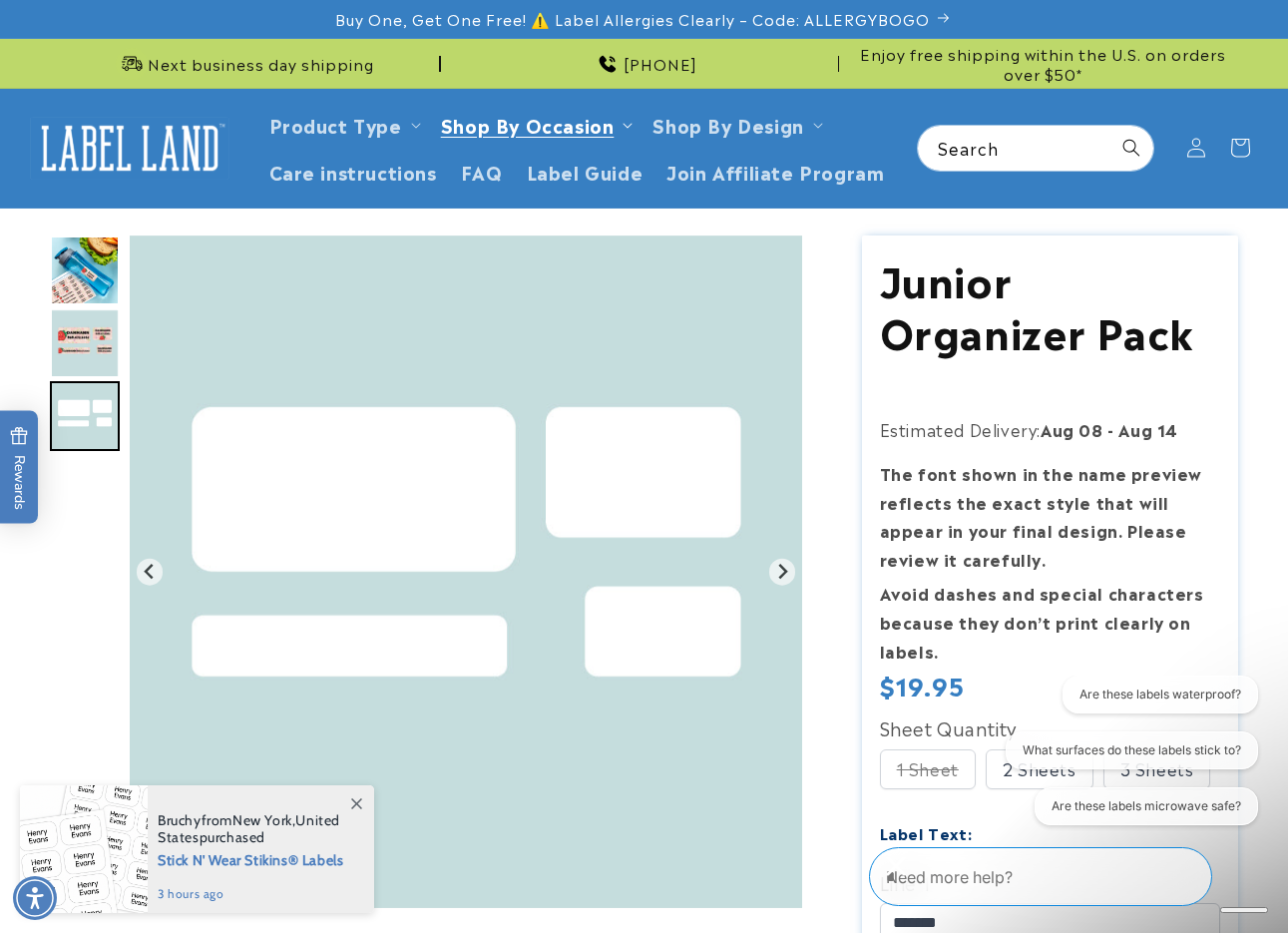 scroll, scrollTop: 0, scrollLeft: 0, axis: both 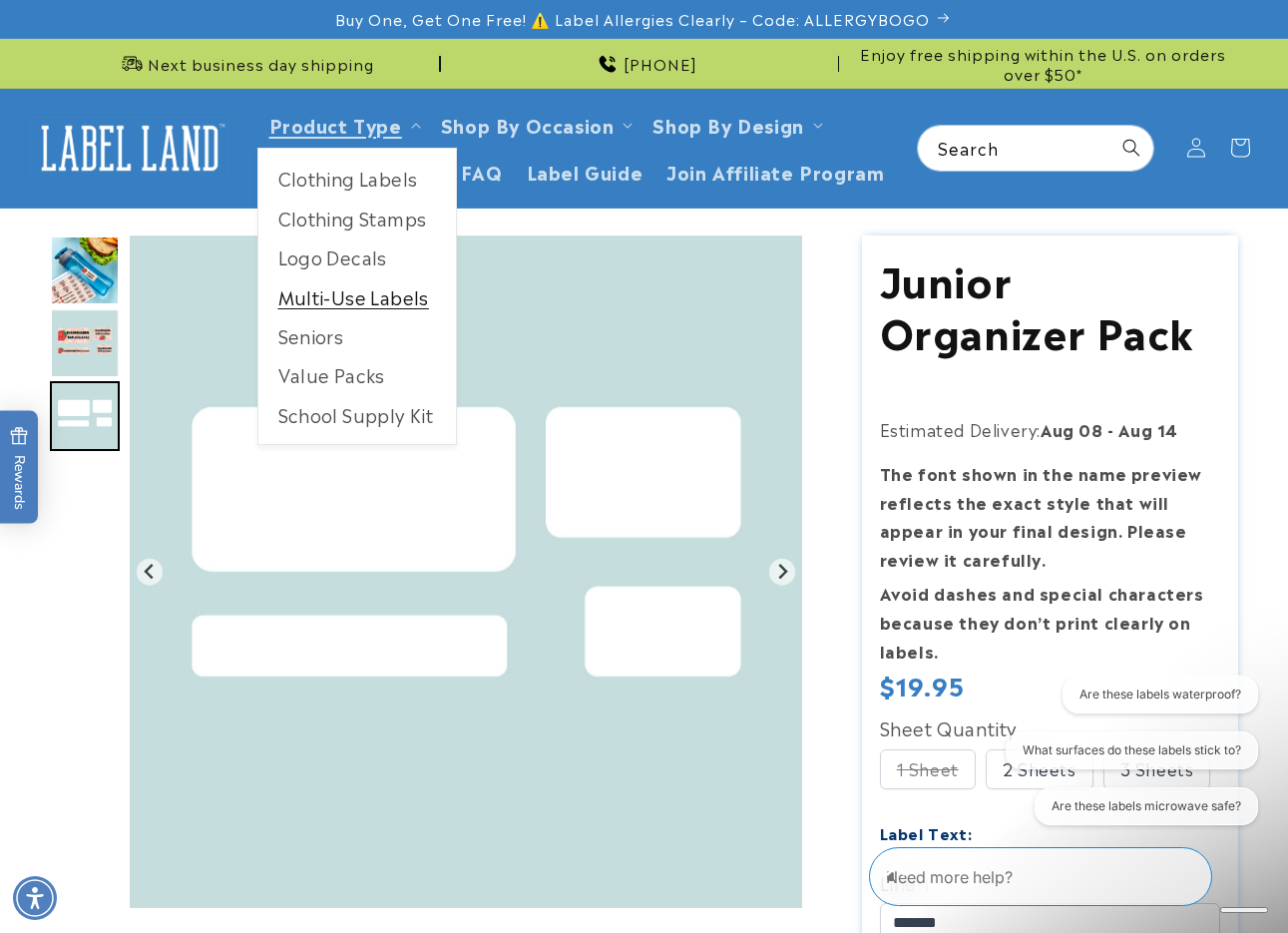 click on "Multi-Use Labels" at bounding box center [357, 296] 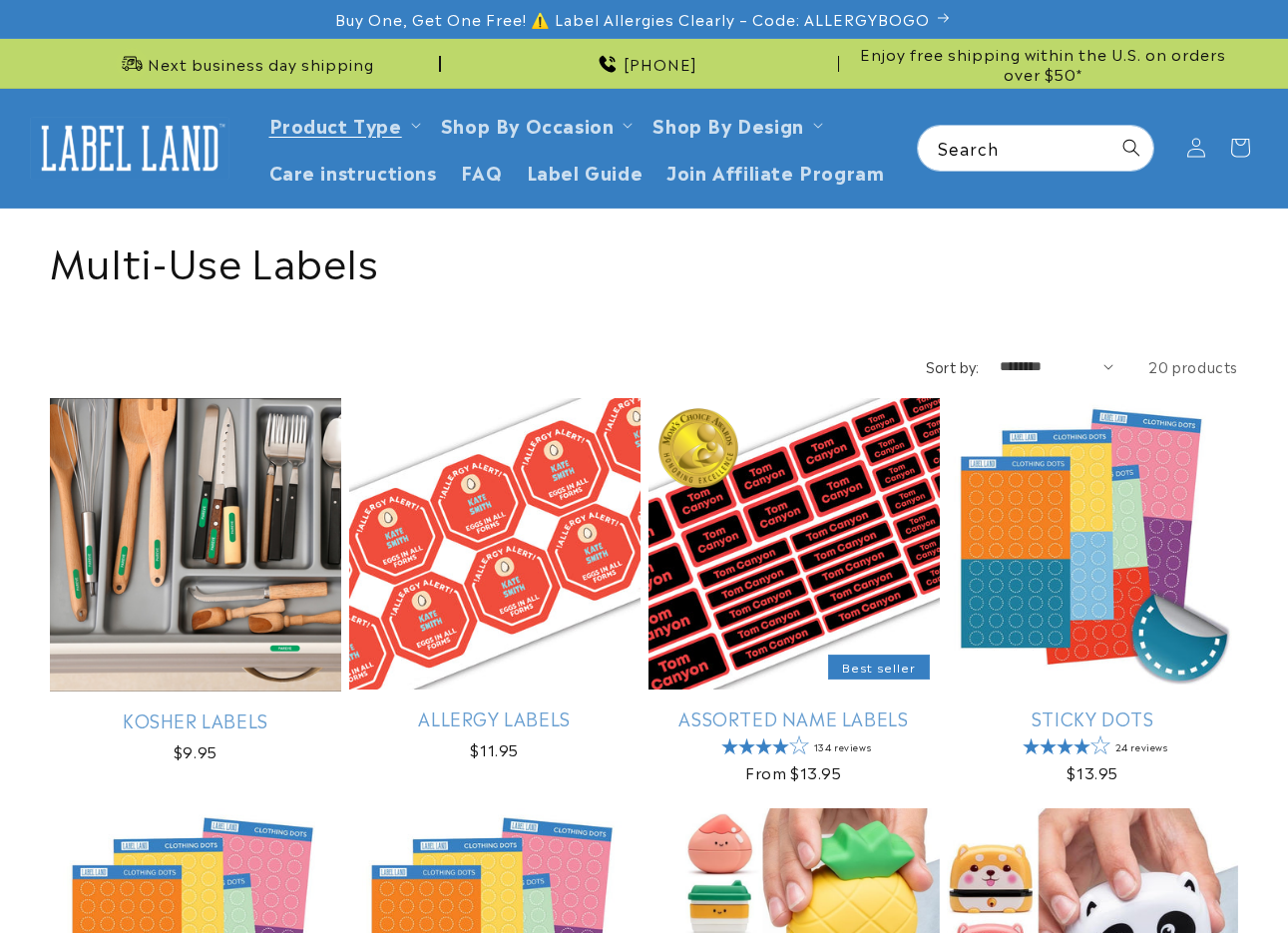 scroll, scrollTop: 0, scrollLeft: 0, axis: both 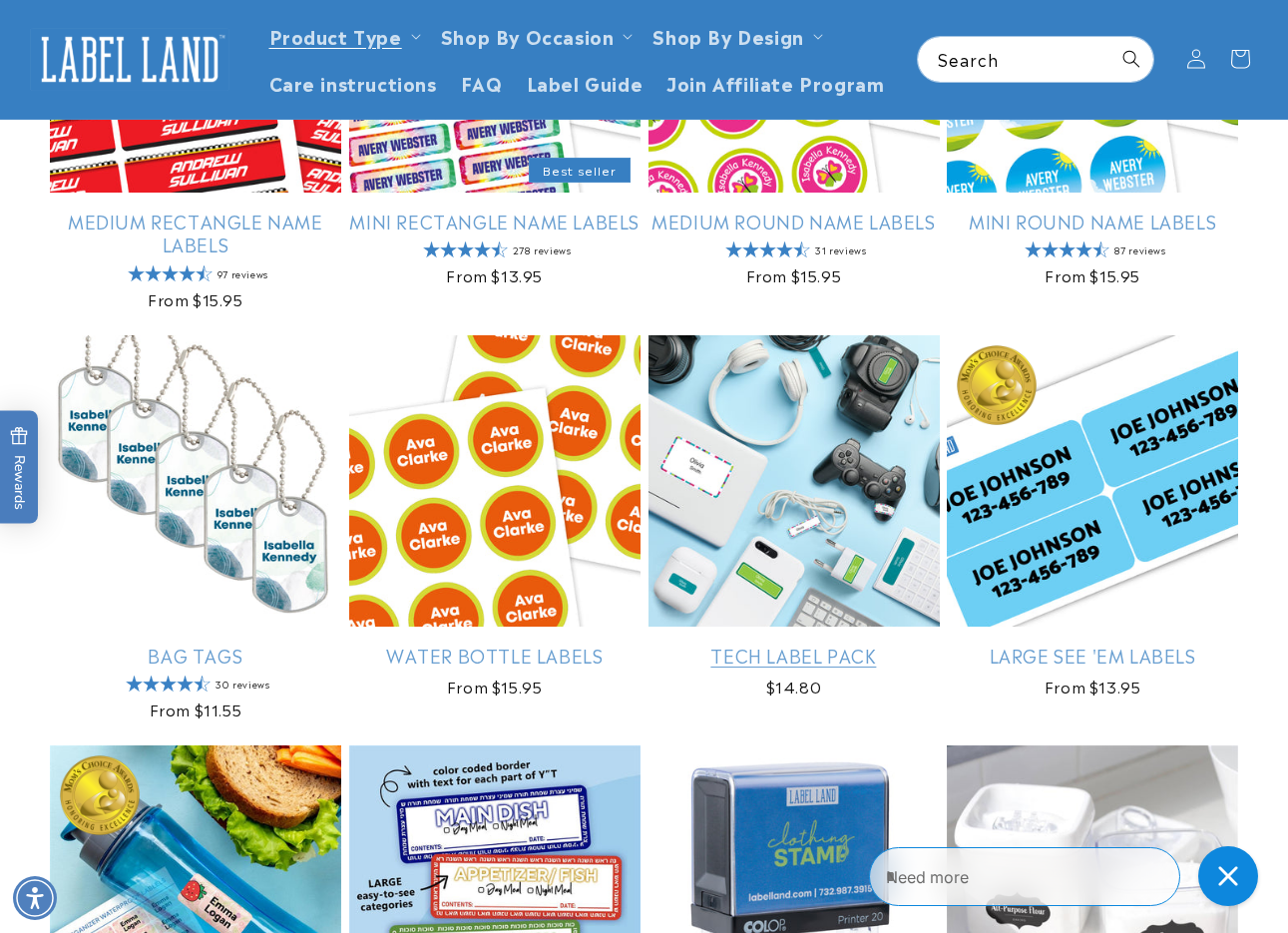 click on "Tech Label Pack" at bounding box center (794, 655) 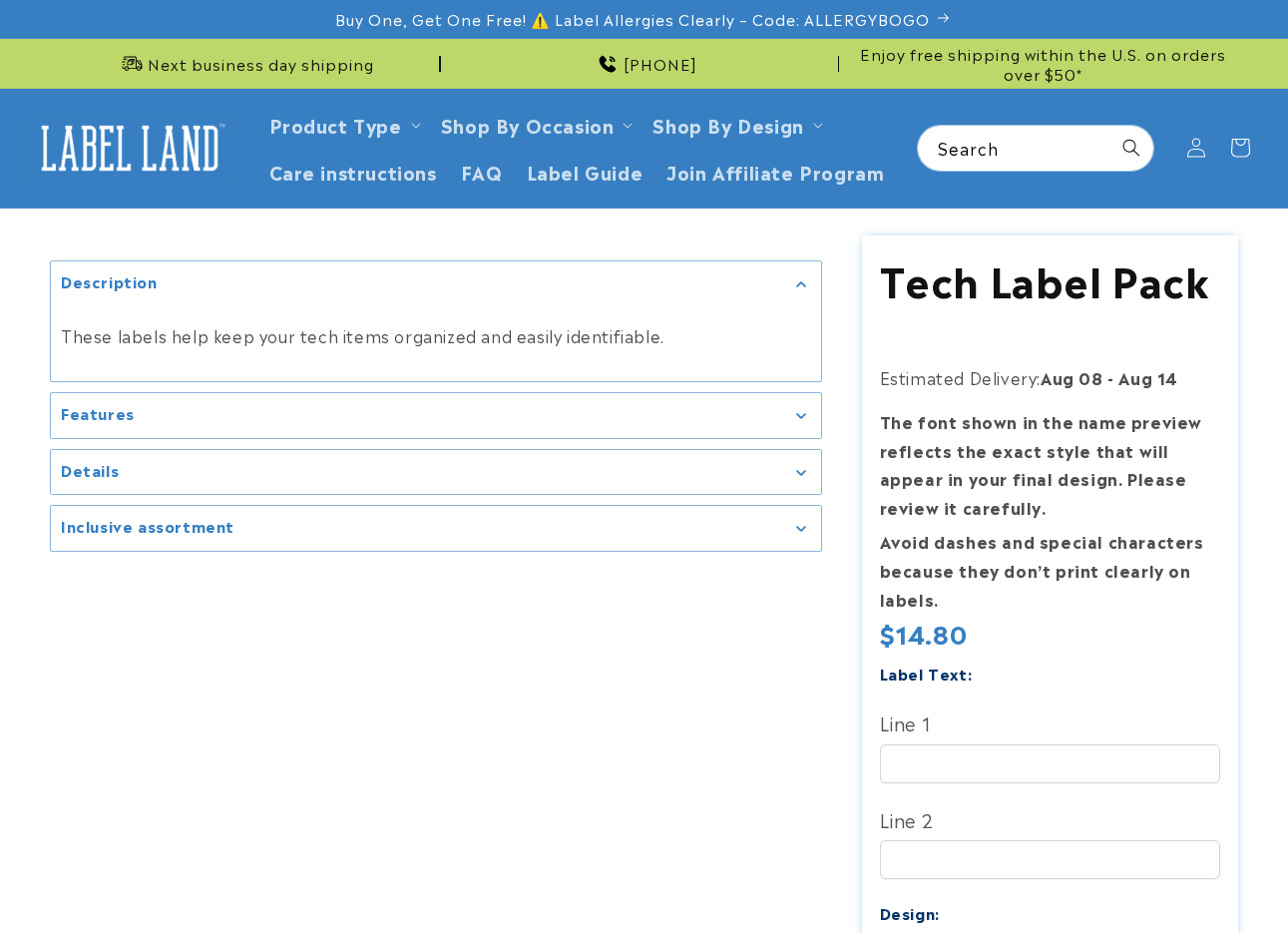 scroll, scrollTop: 0, scrollLeft: 0, axis: both 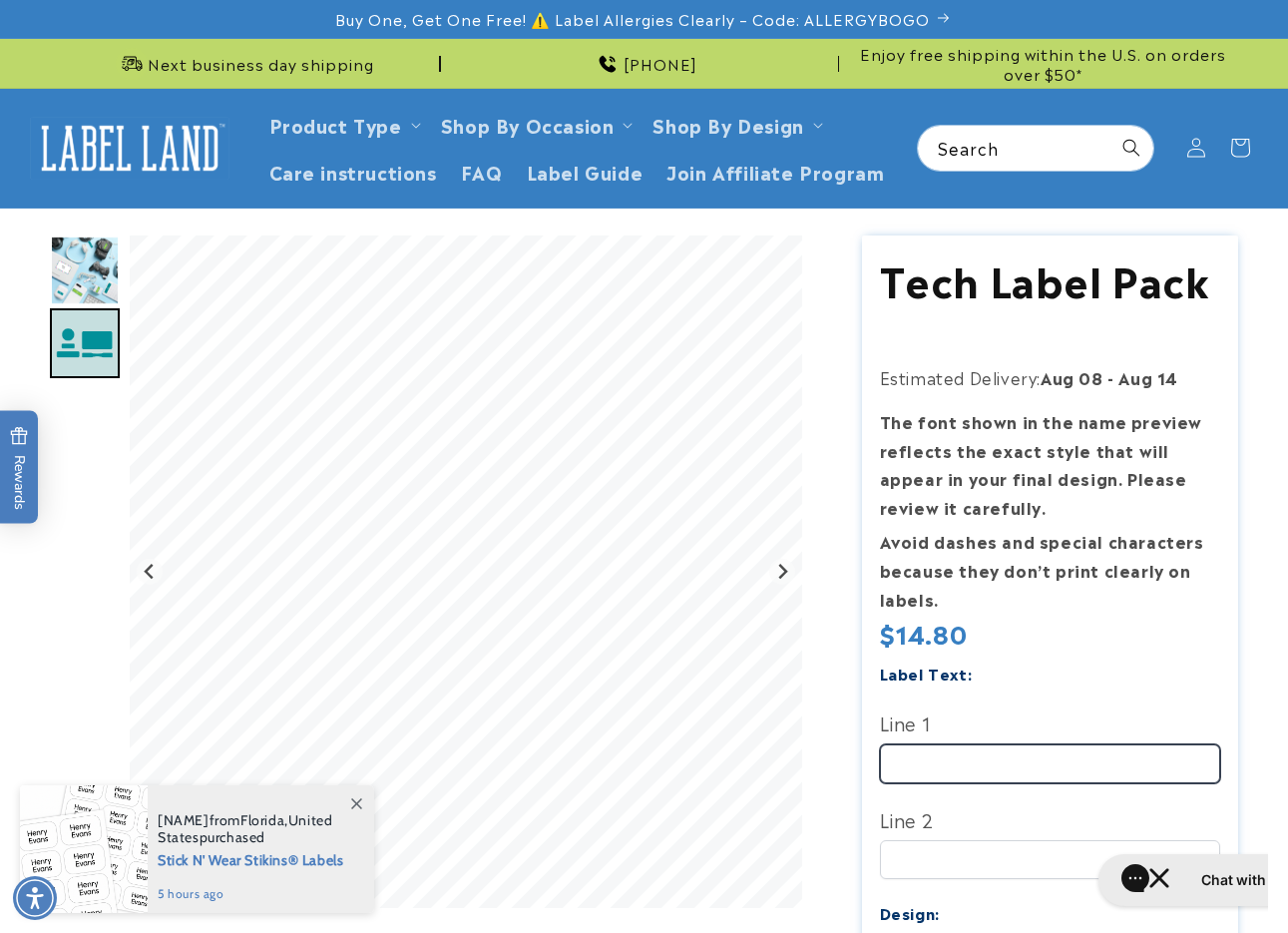 click on "Line 1" at bounding box center (1051, 763) 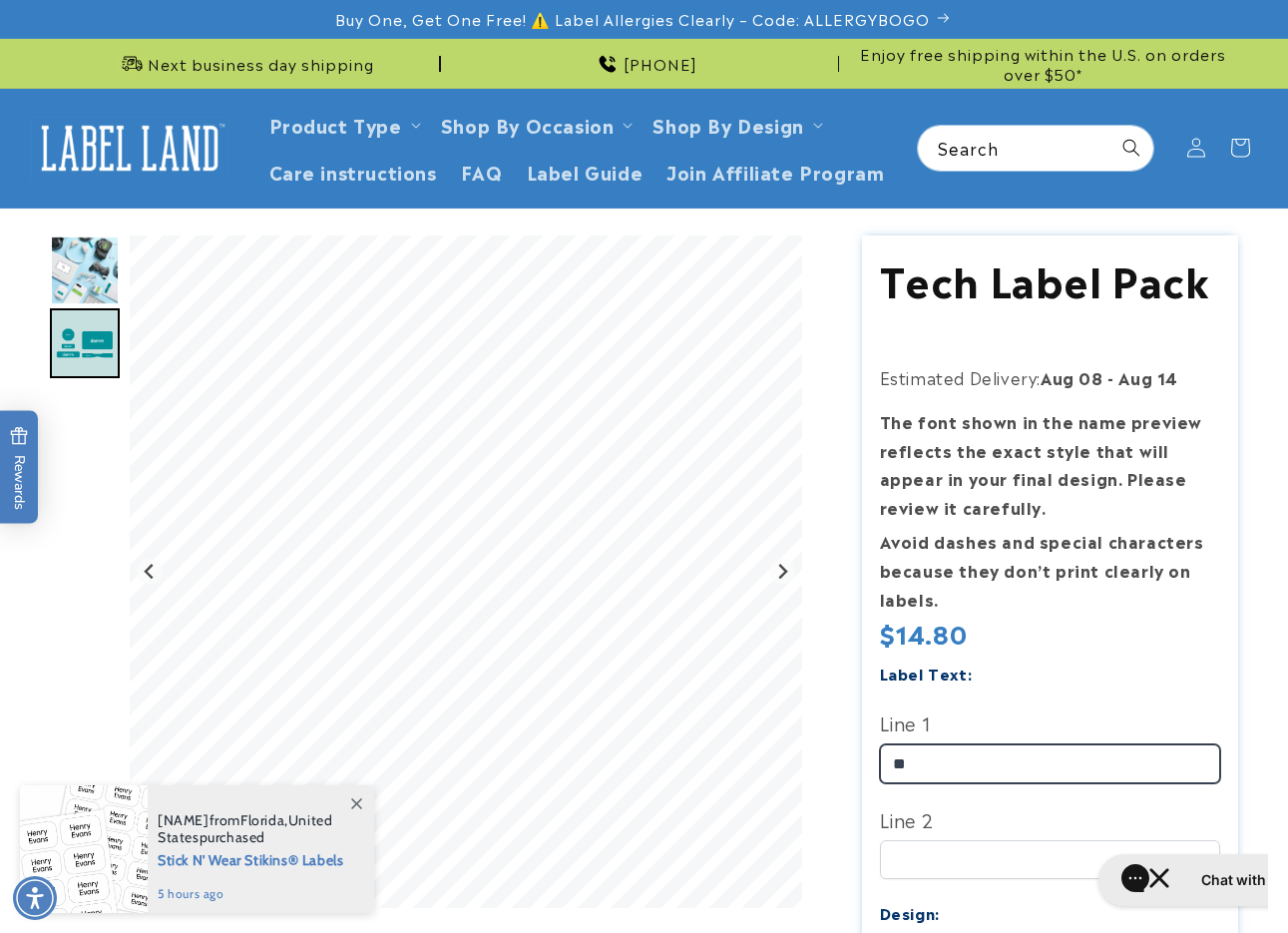 type on "*" 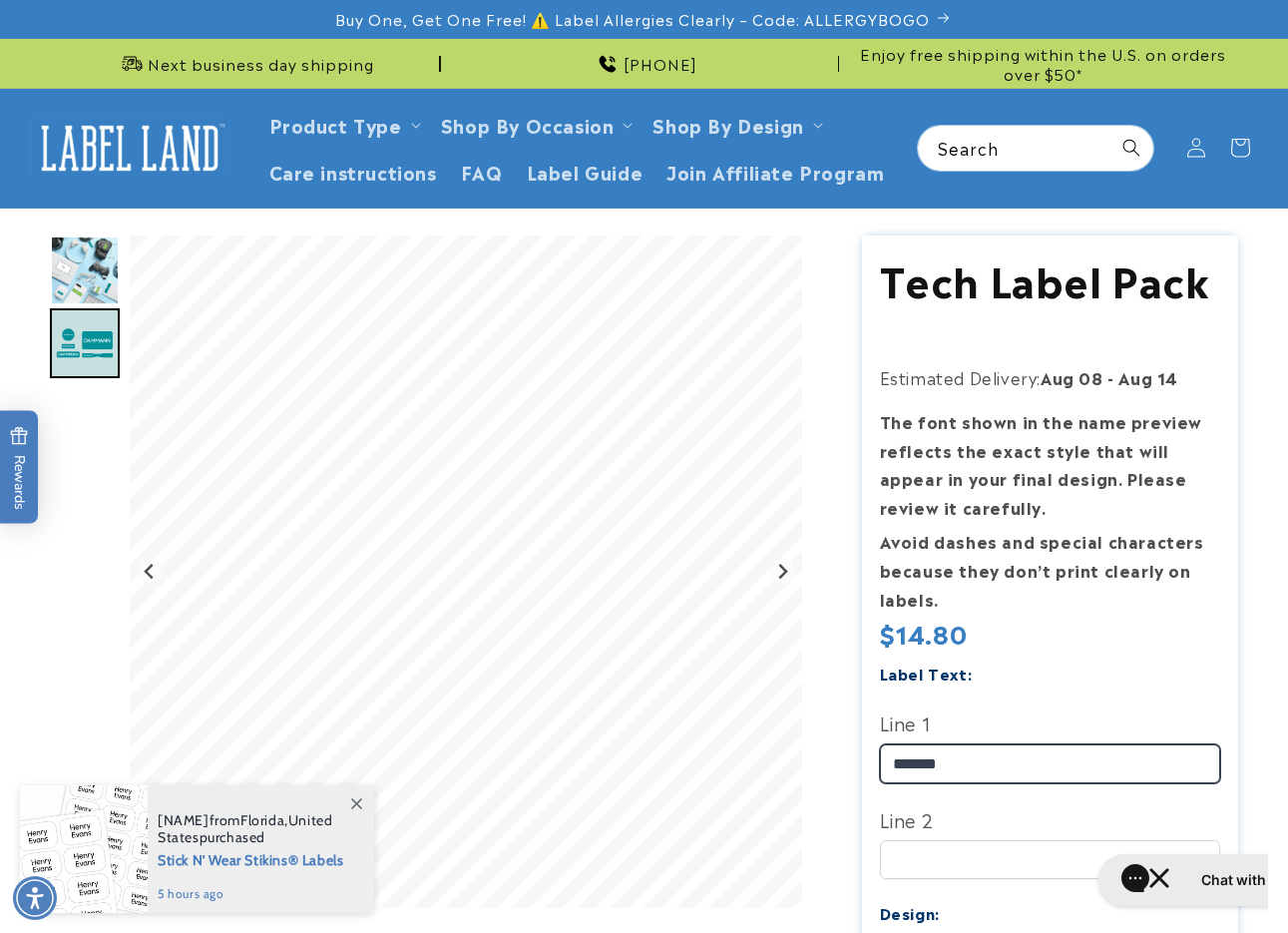 type on "*******" 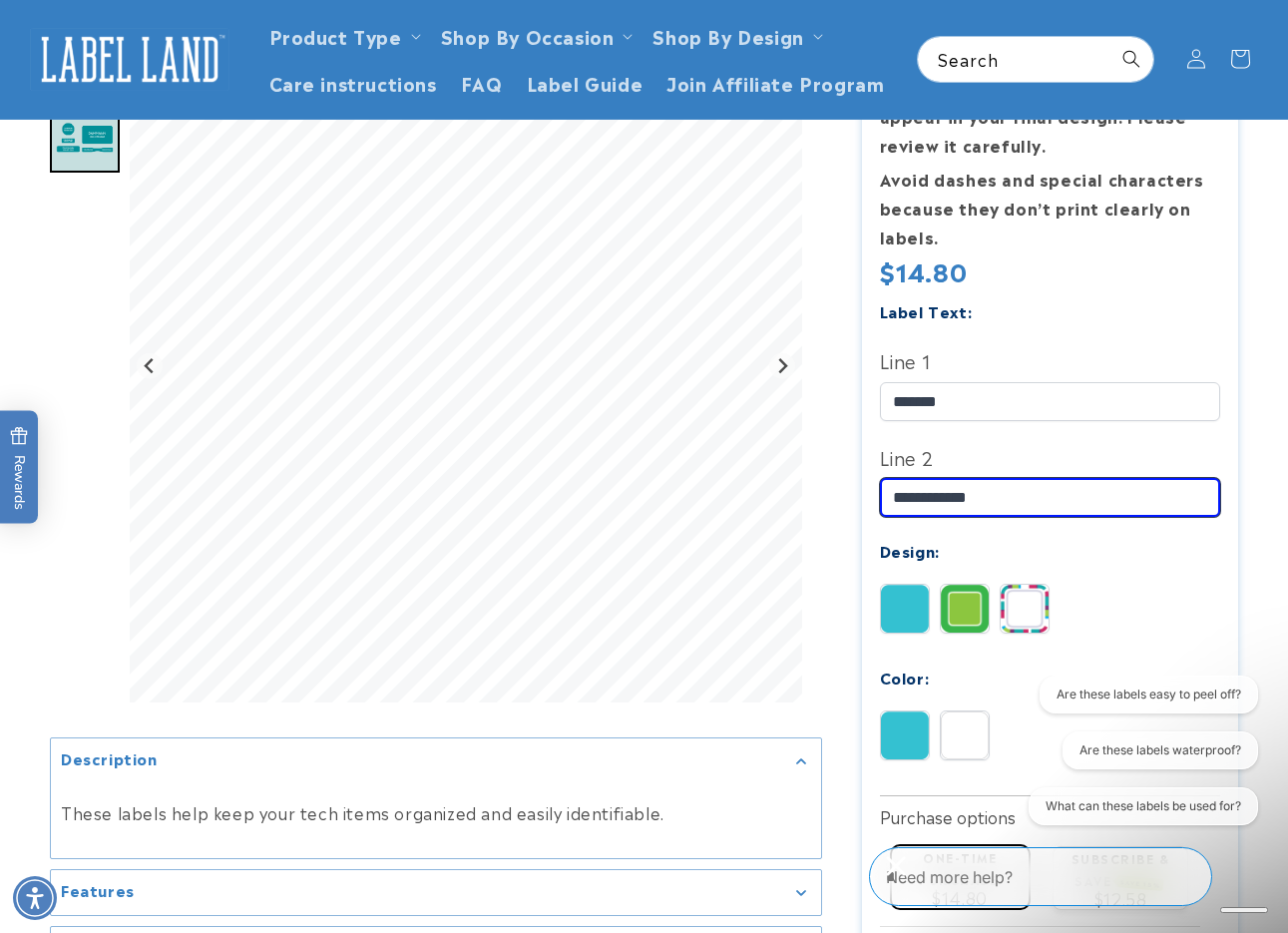 scroll, scrollTop: 360, scrollLeft: 0, axis: vertical 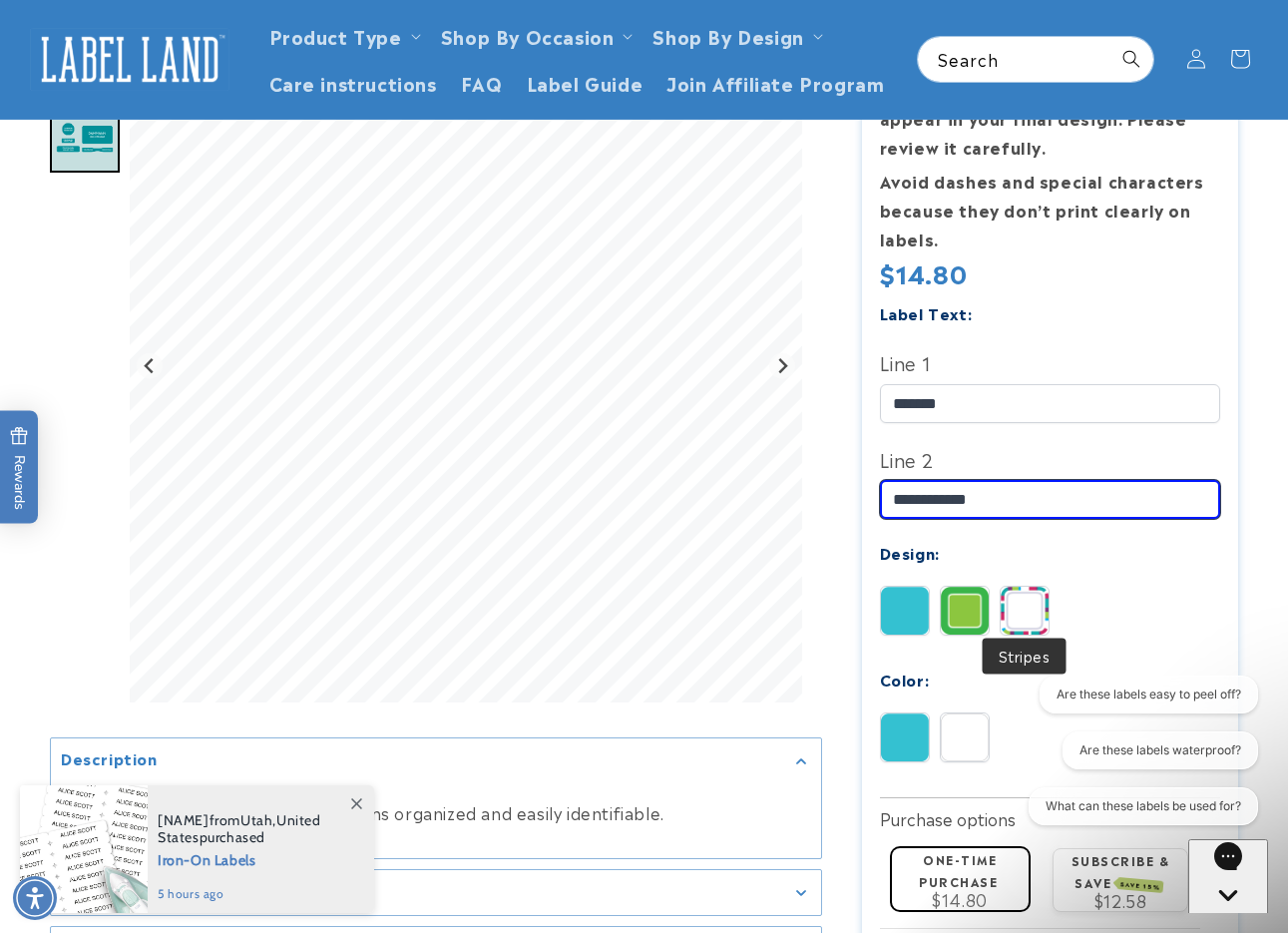 type on "**********" 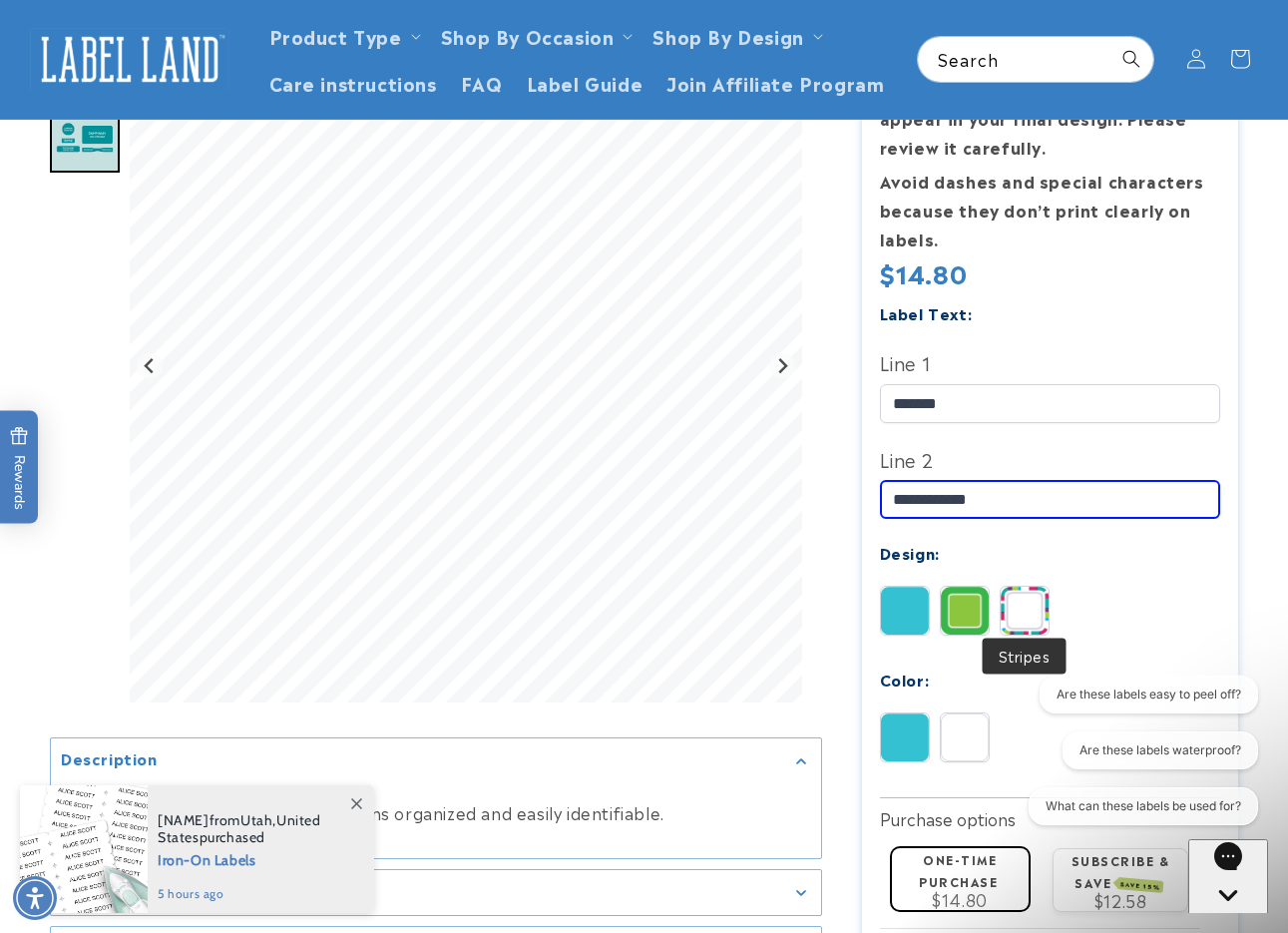click at bounding box center (1025, 611) 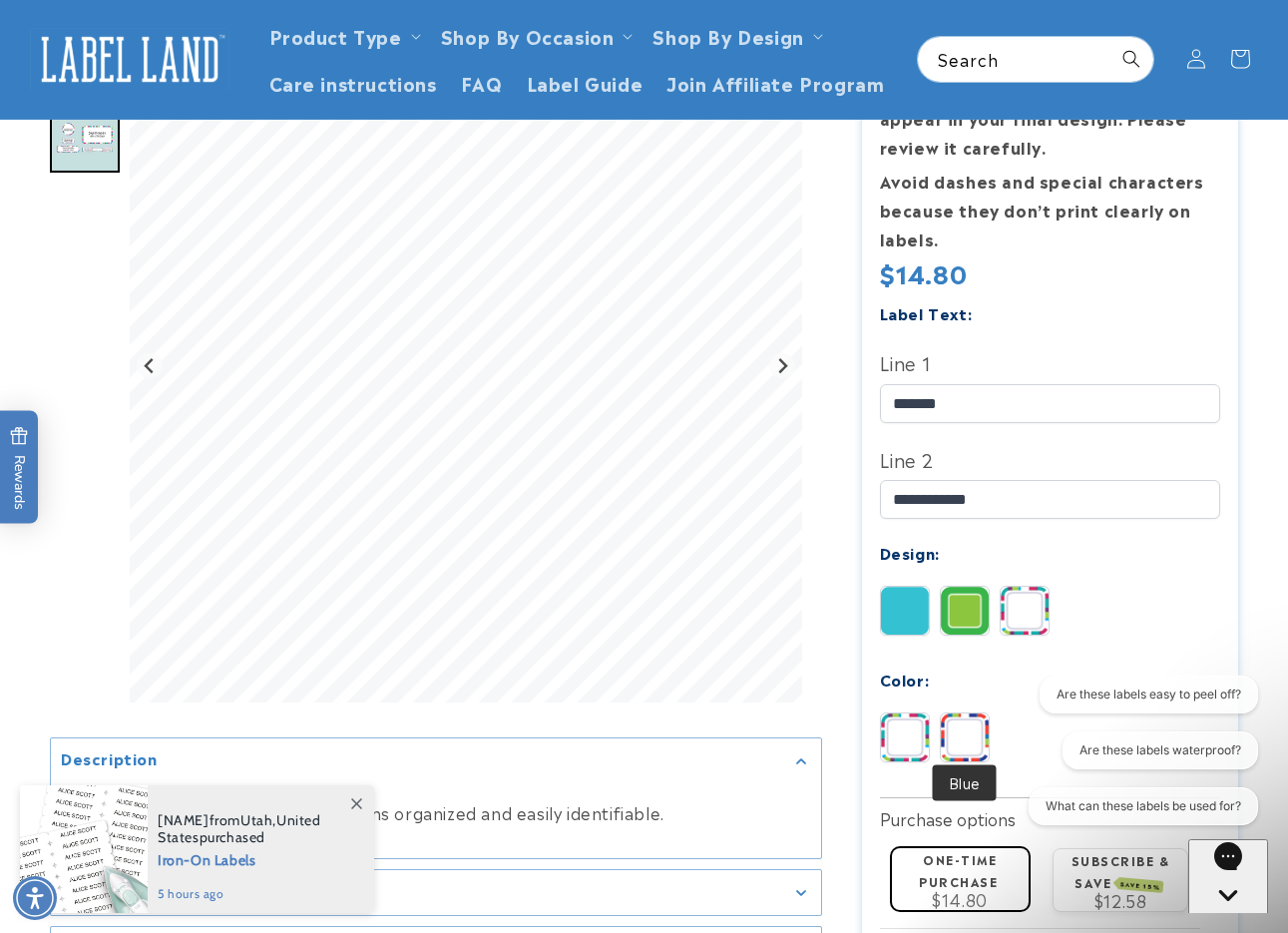 click at bounding box center [965, 737] 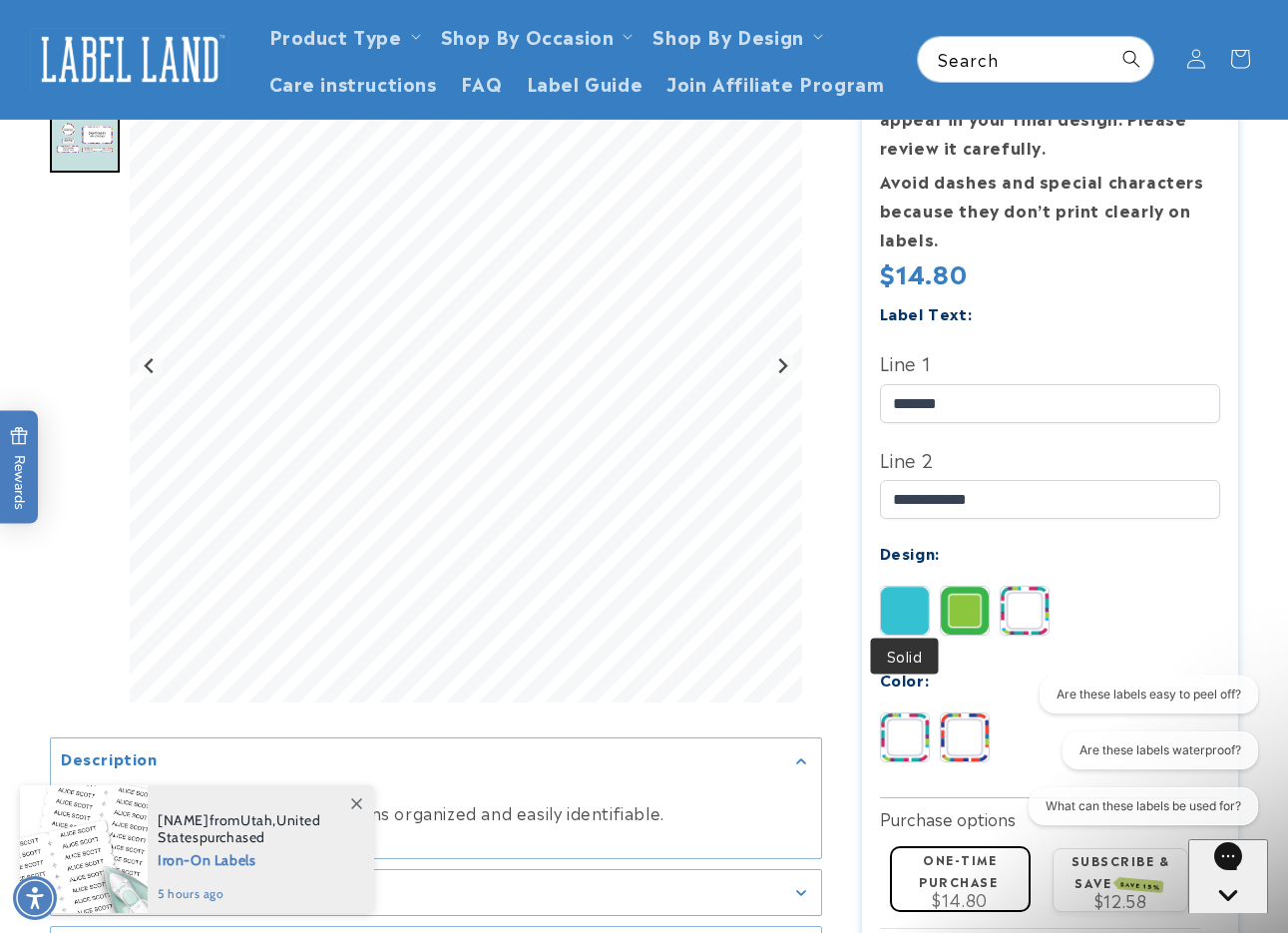 click at bounding box center (905, 611) 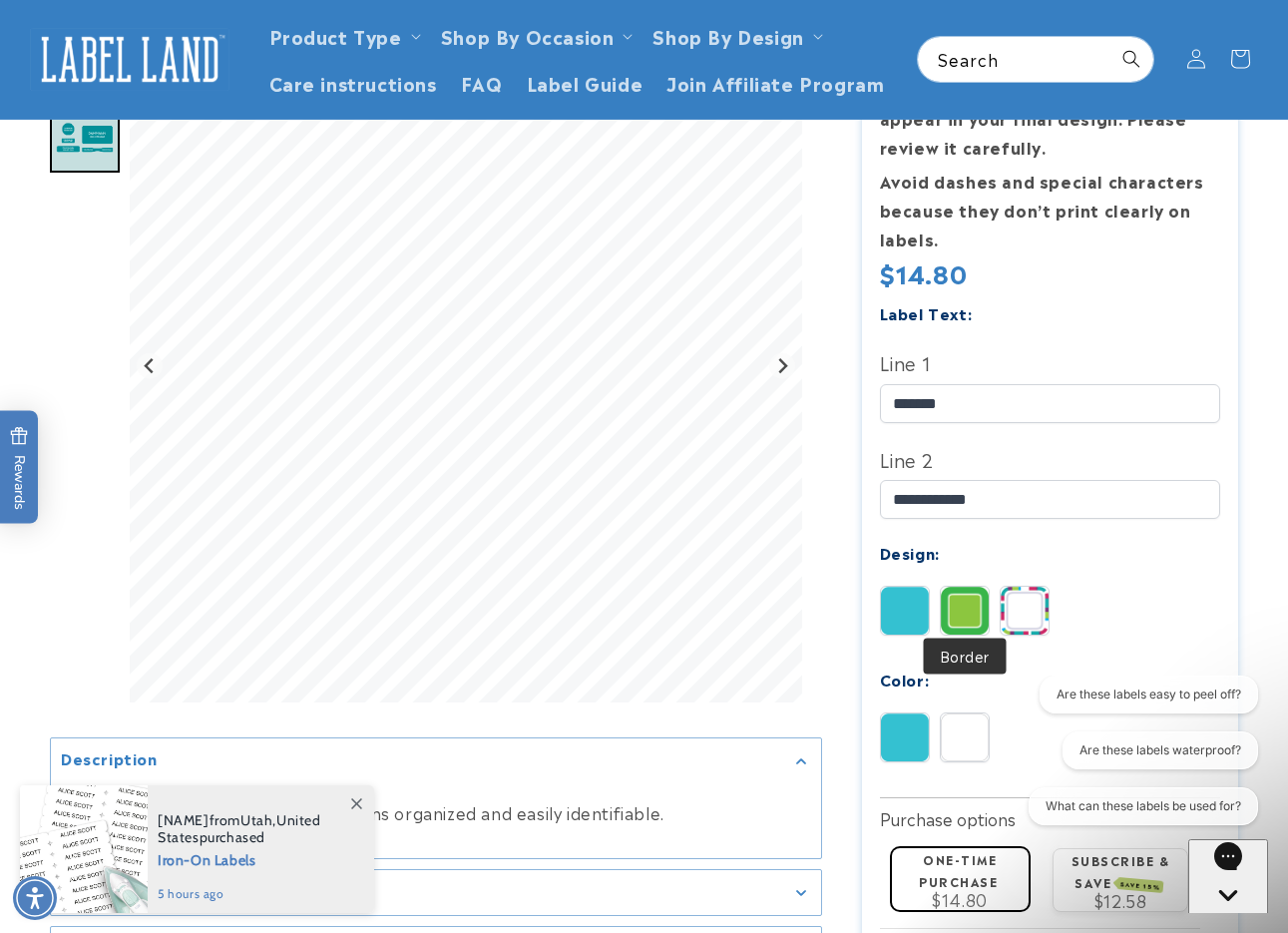 click at bounding box center (965, 611) 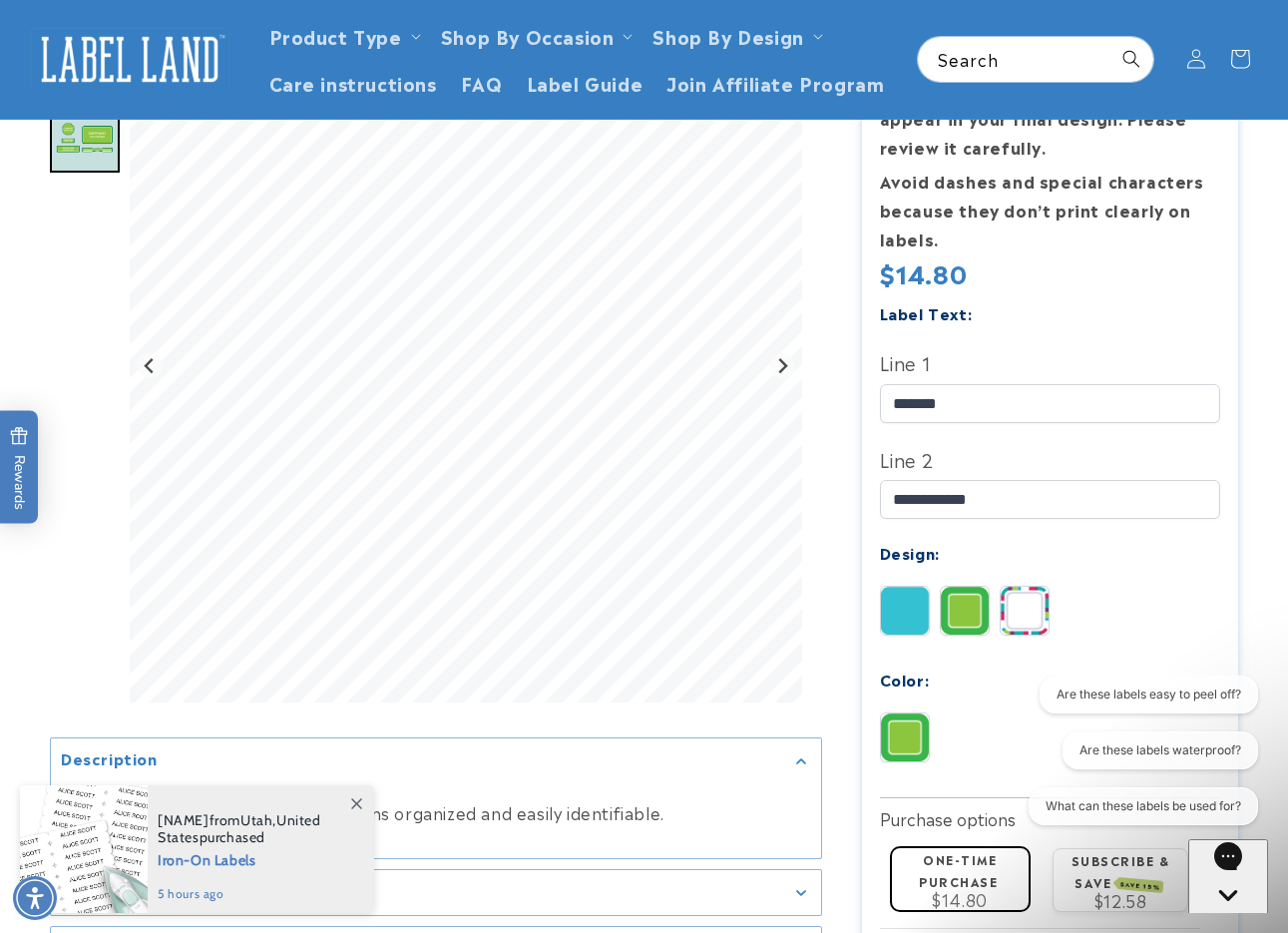 click at bounding box center [905, 611] 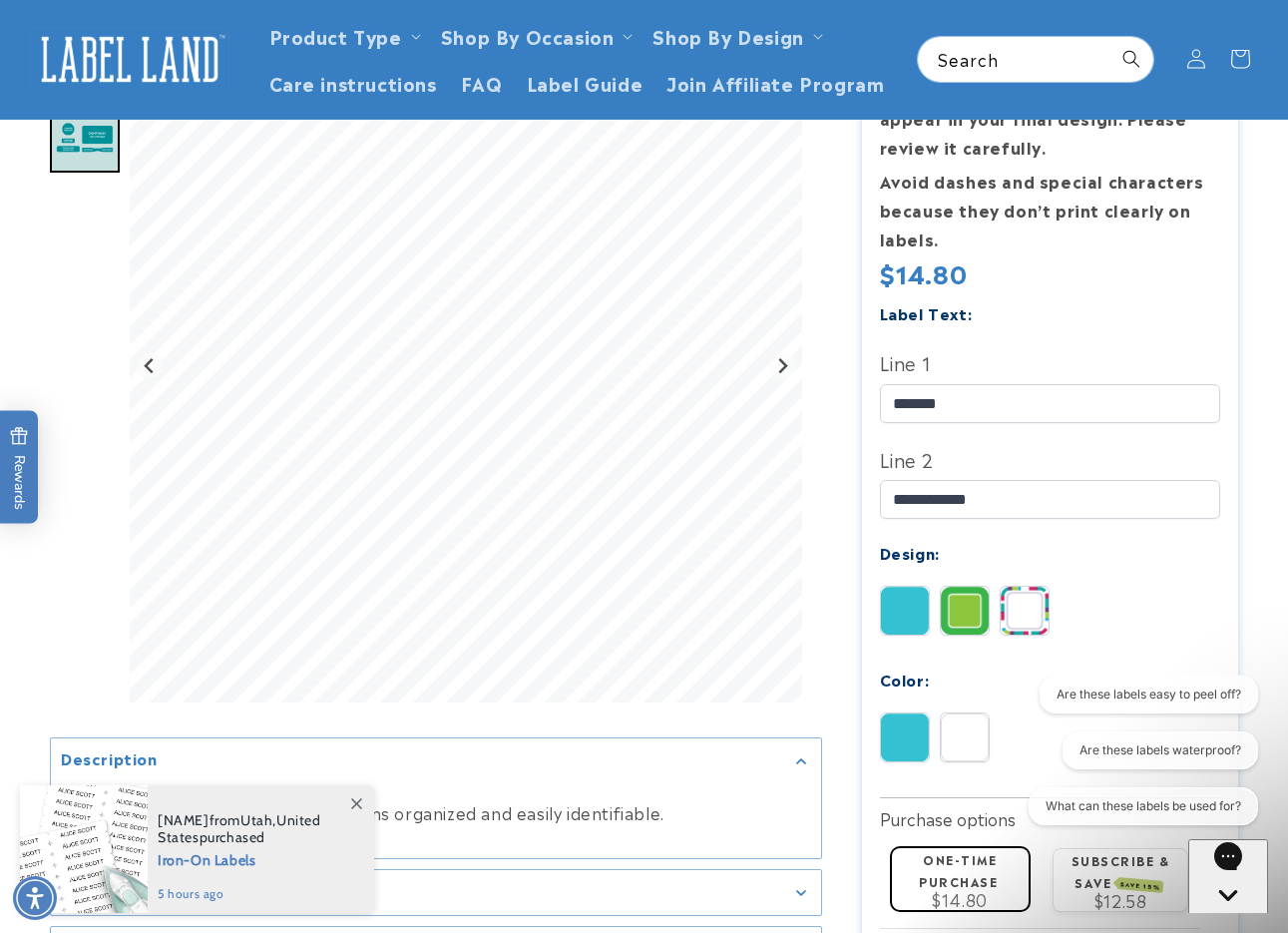 click at bounding box center (965, 737) 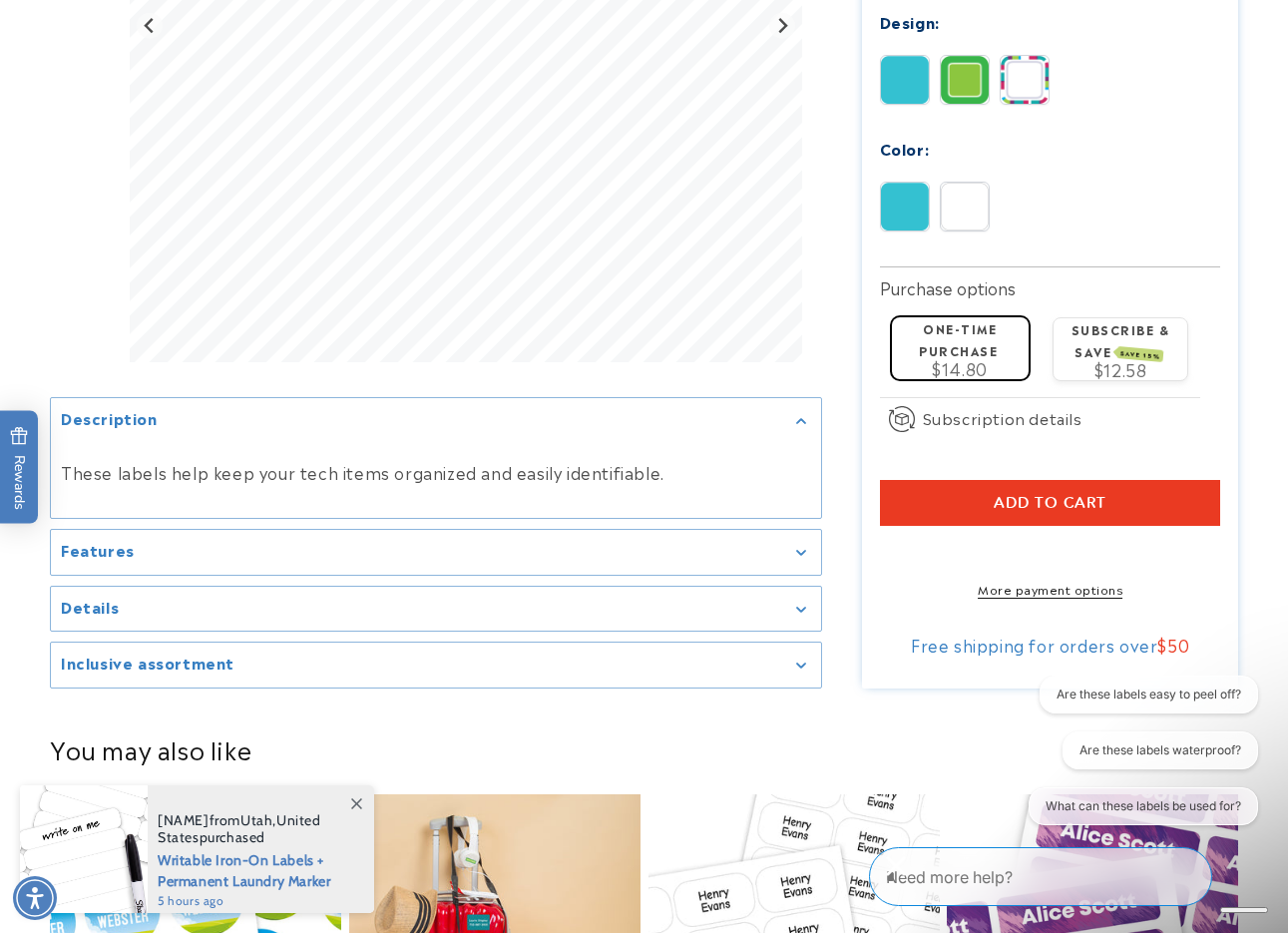 scroll, scrollTop: 900, scrollLeft: 0, axis: vertical 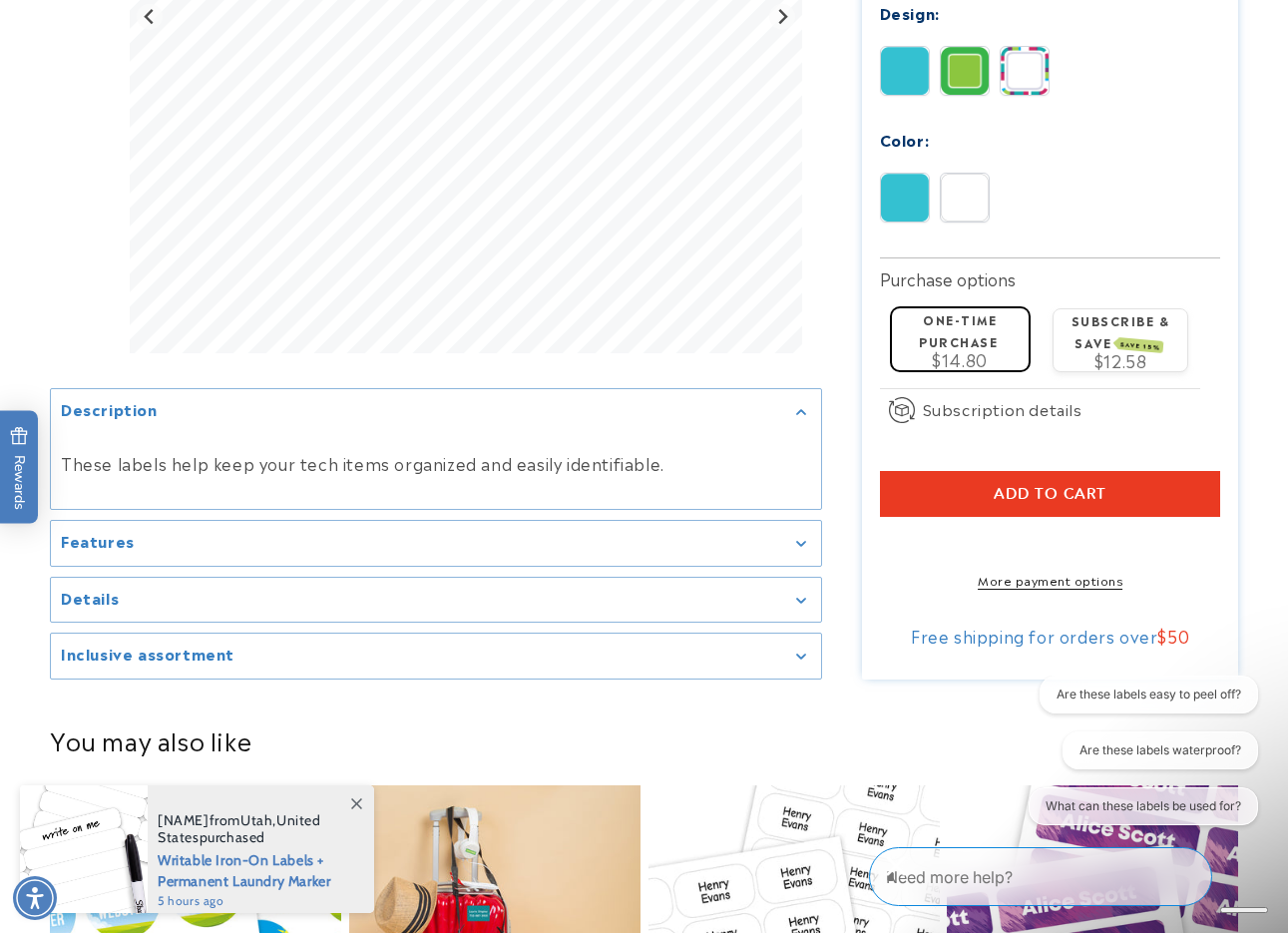 click on "Add to cart" at bounding box center [1050, 494] 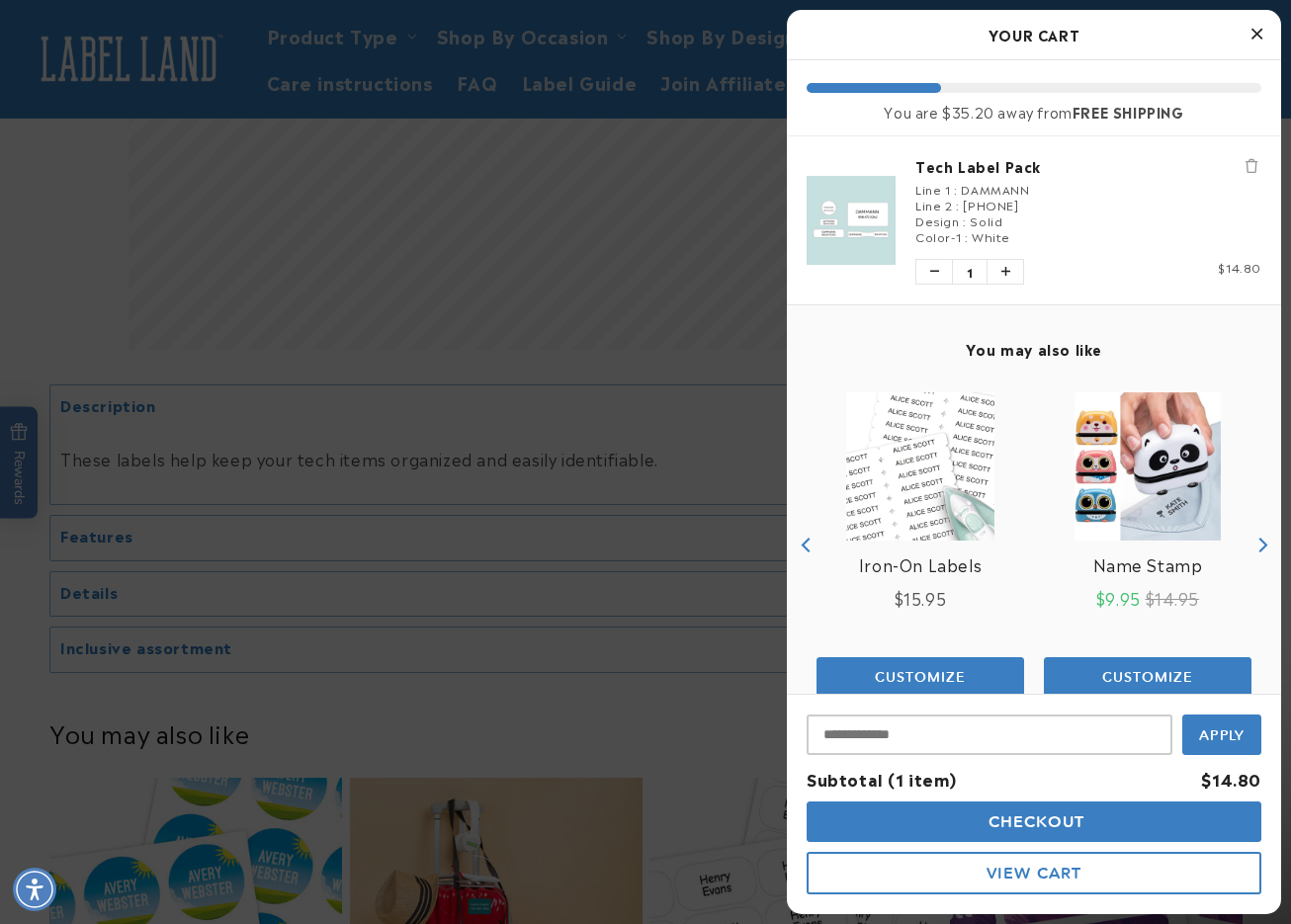 click on "Checkout" at bounding box center (1034, 821) 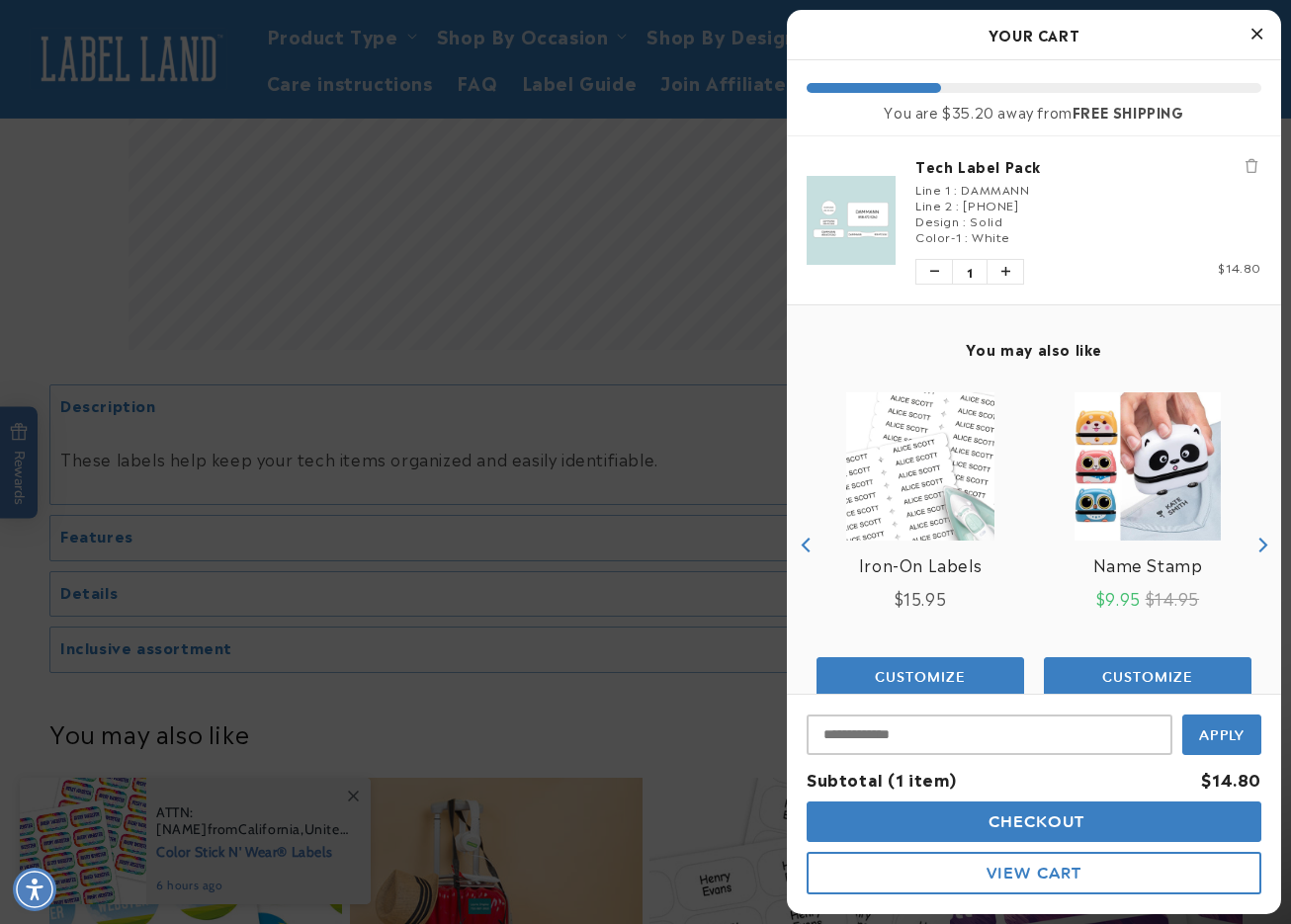 click at bounding box center (1256, 34) 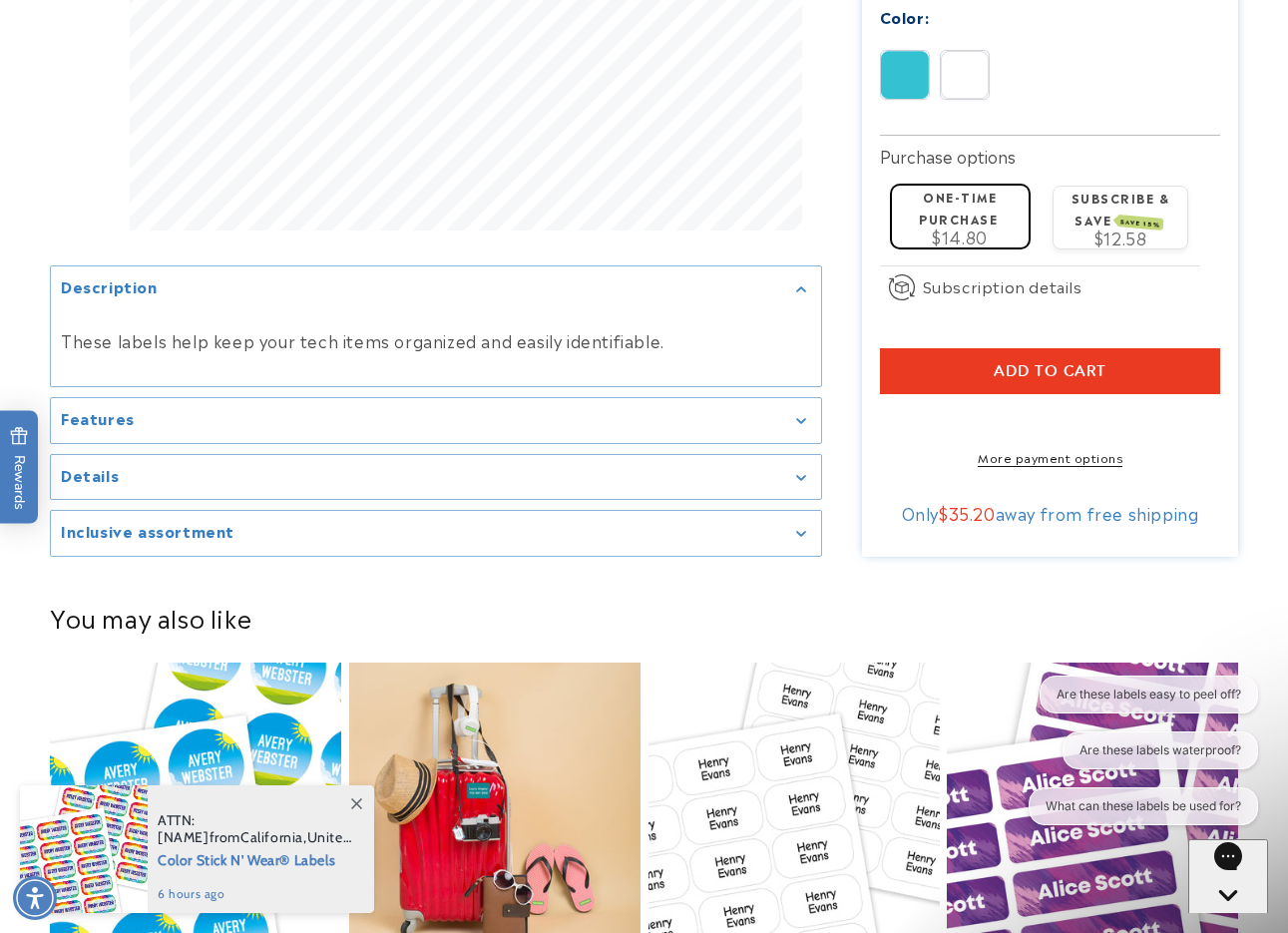 scroll, scrollTop: 1074, scrollLeft: 0, axis: vertical 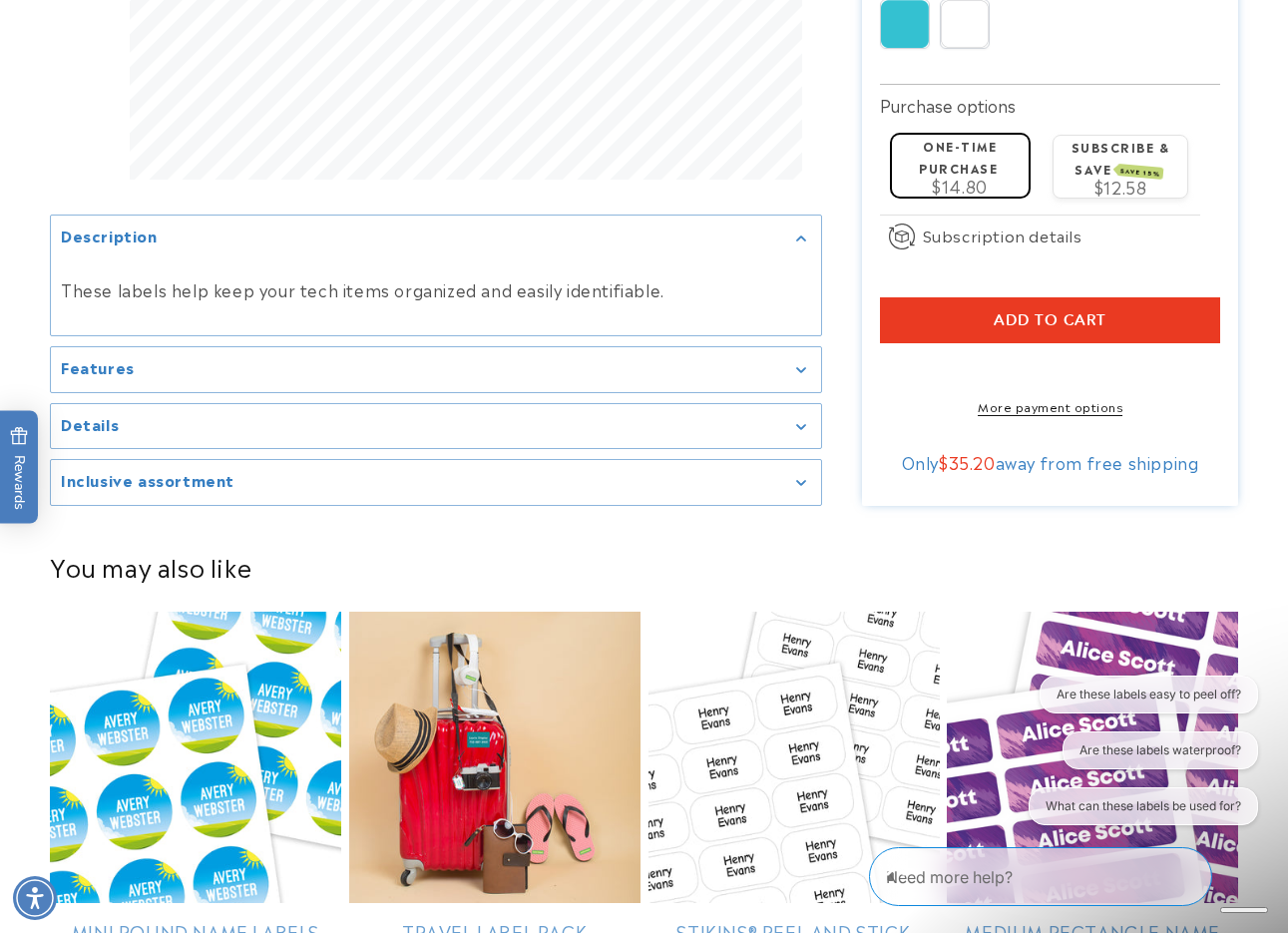 click on "Features" at bounding box center [436, 369] 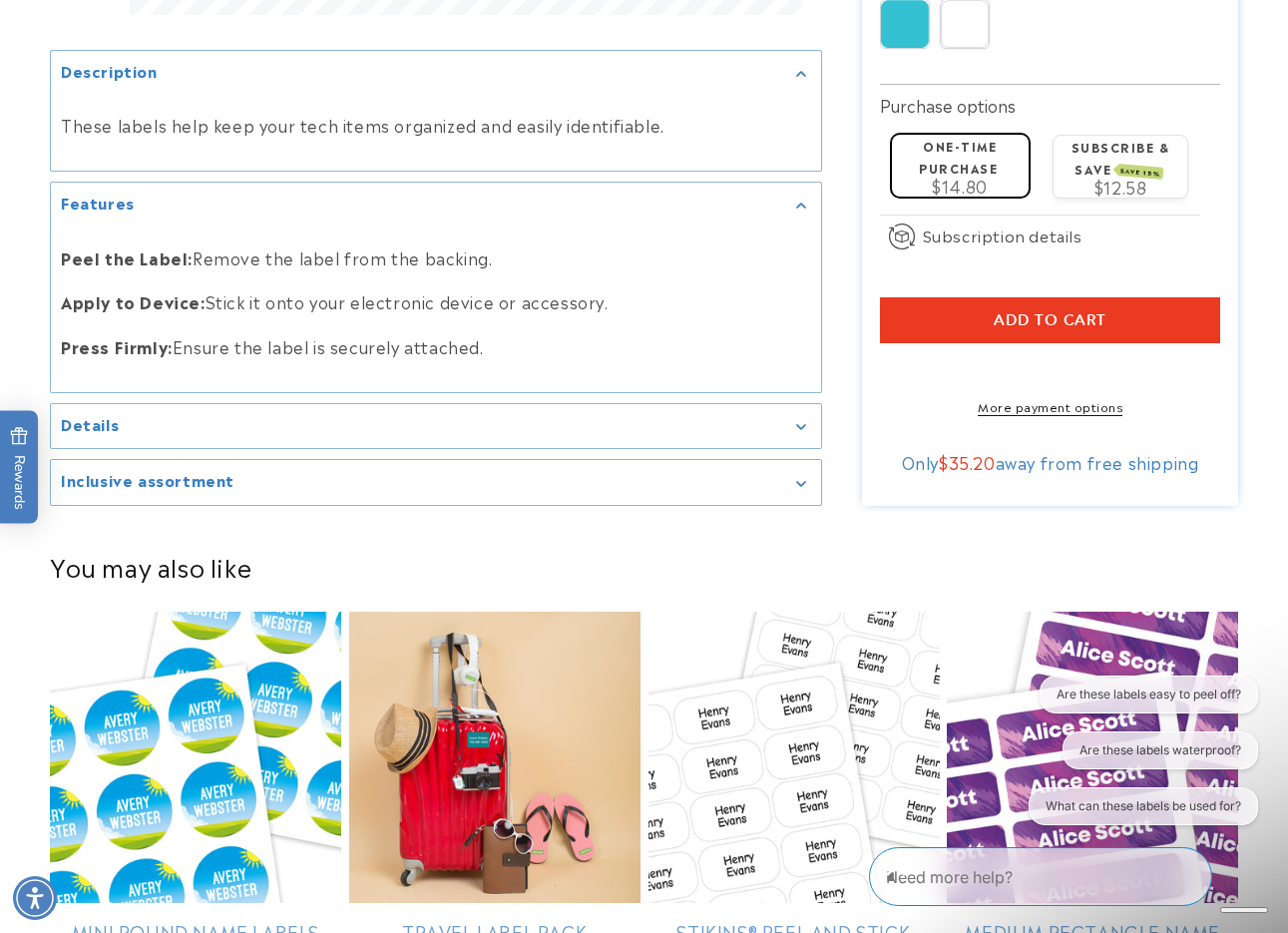 click 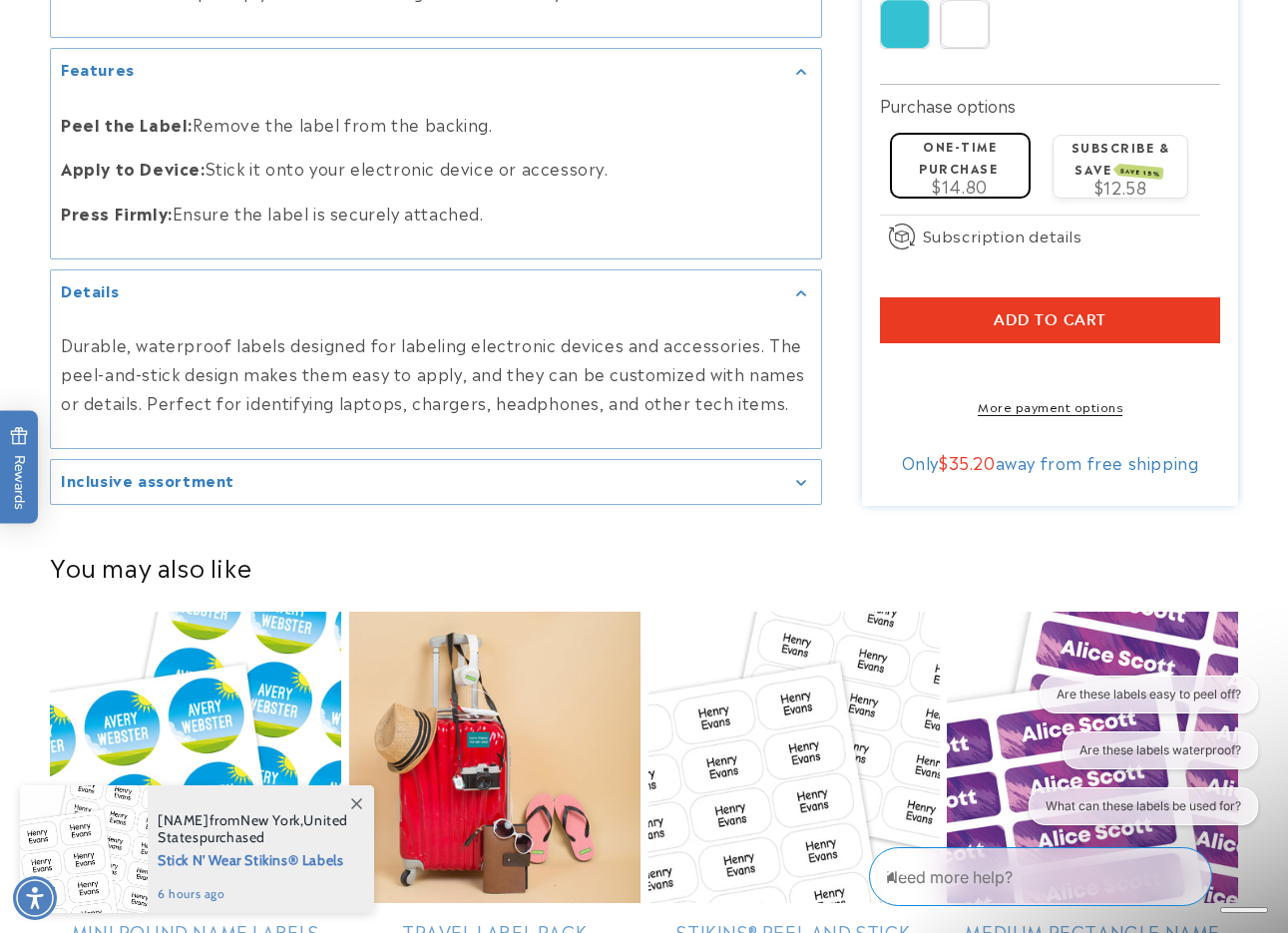 click on "Inclusive assortment" at bounding box center (436, 482) 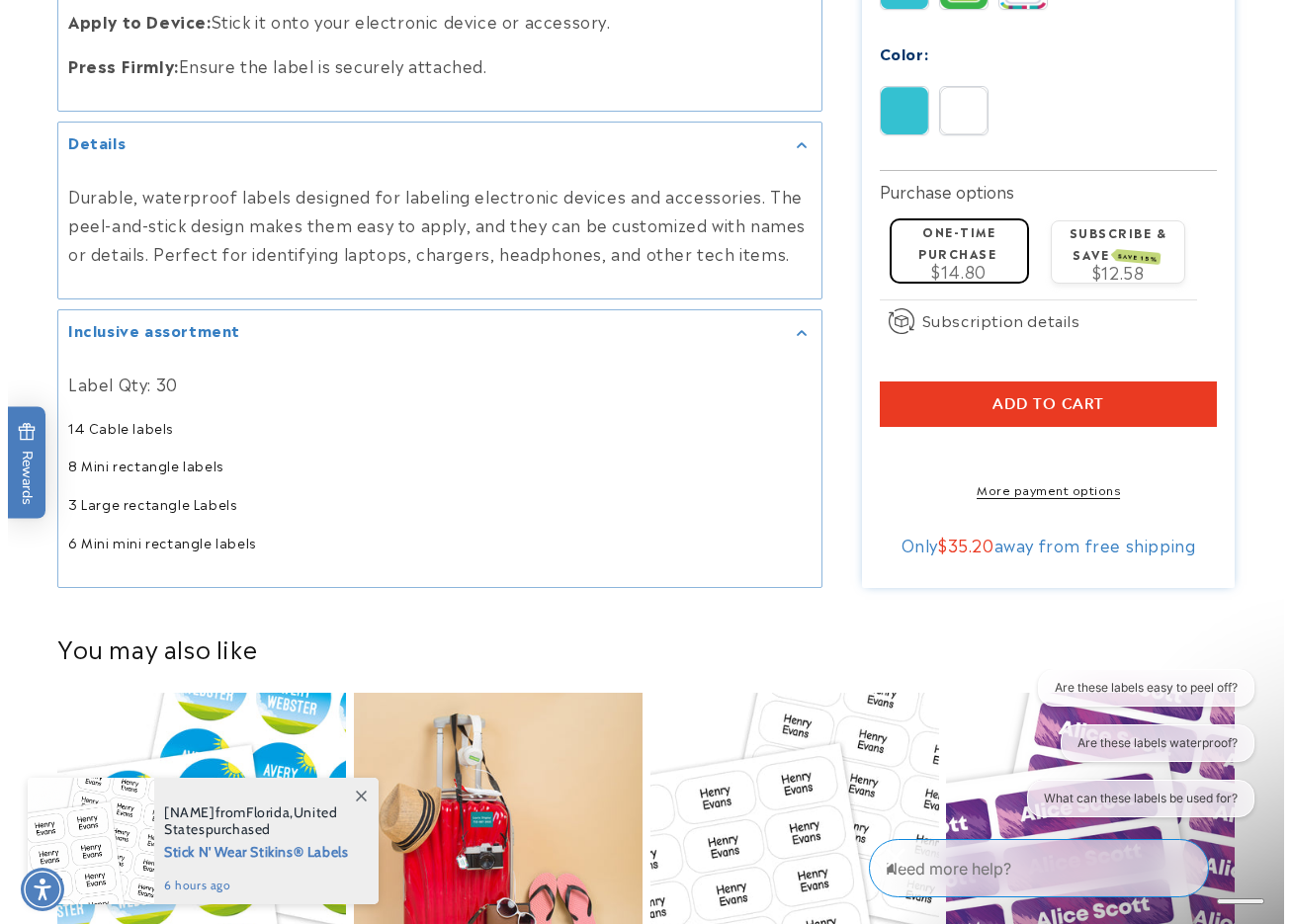 scroll, scrollTop: 1174, scrollLeft: 0, axis: vertical 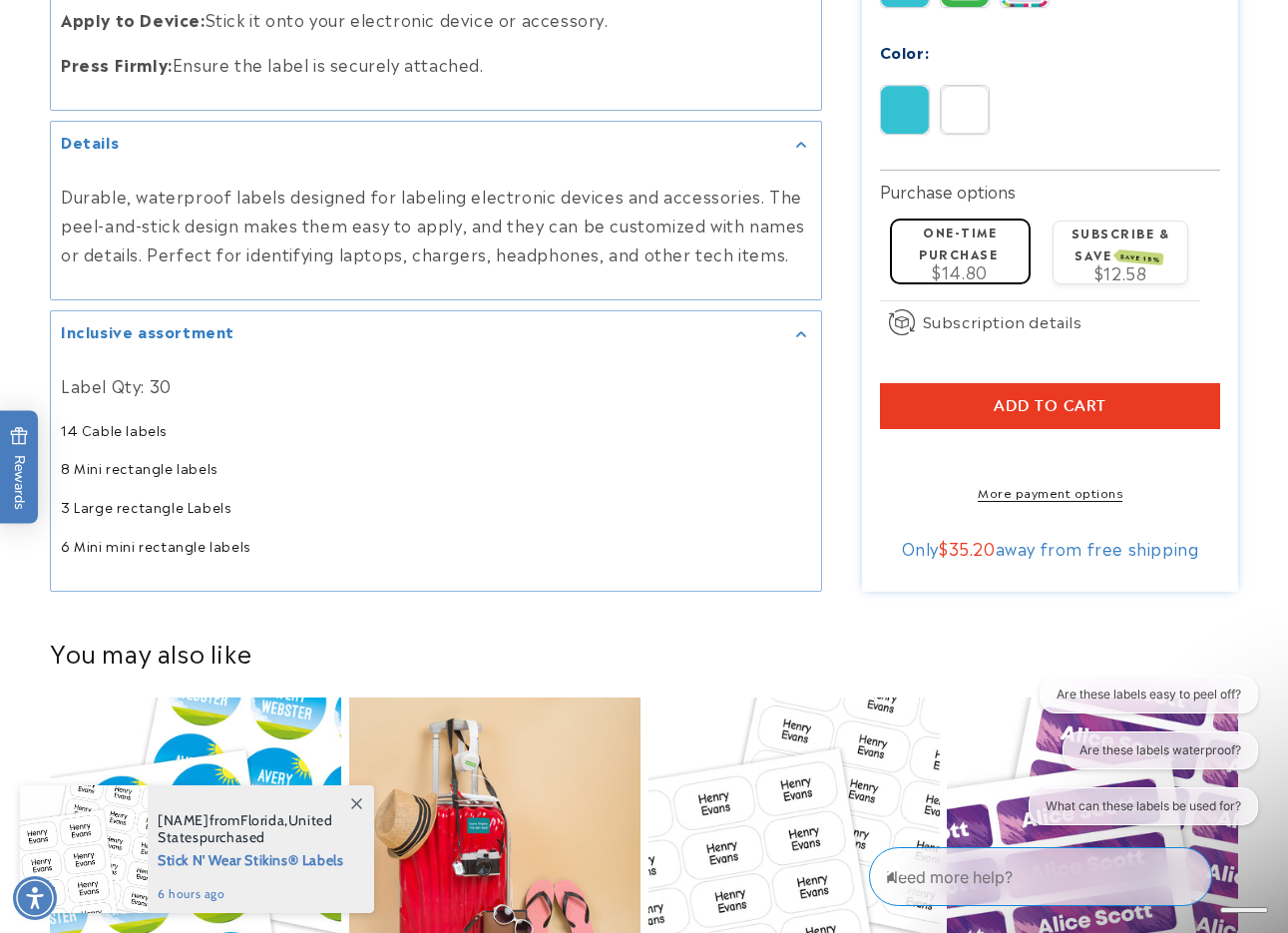 click on "Add to cart" at bounding box center (1050, 406) 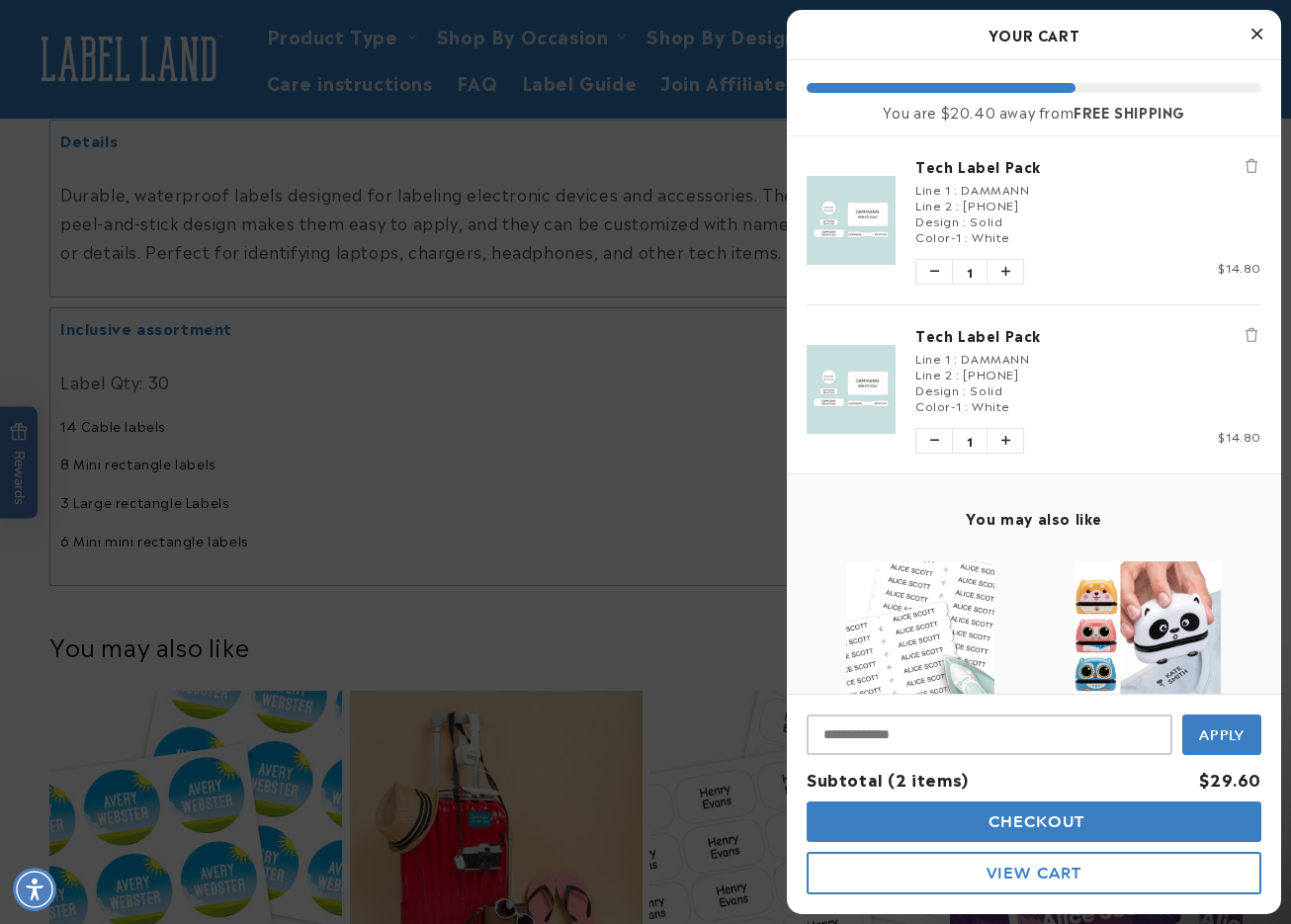 click at bounding box center (1251, 335) 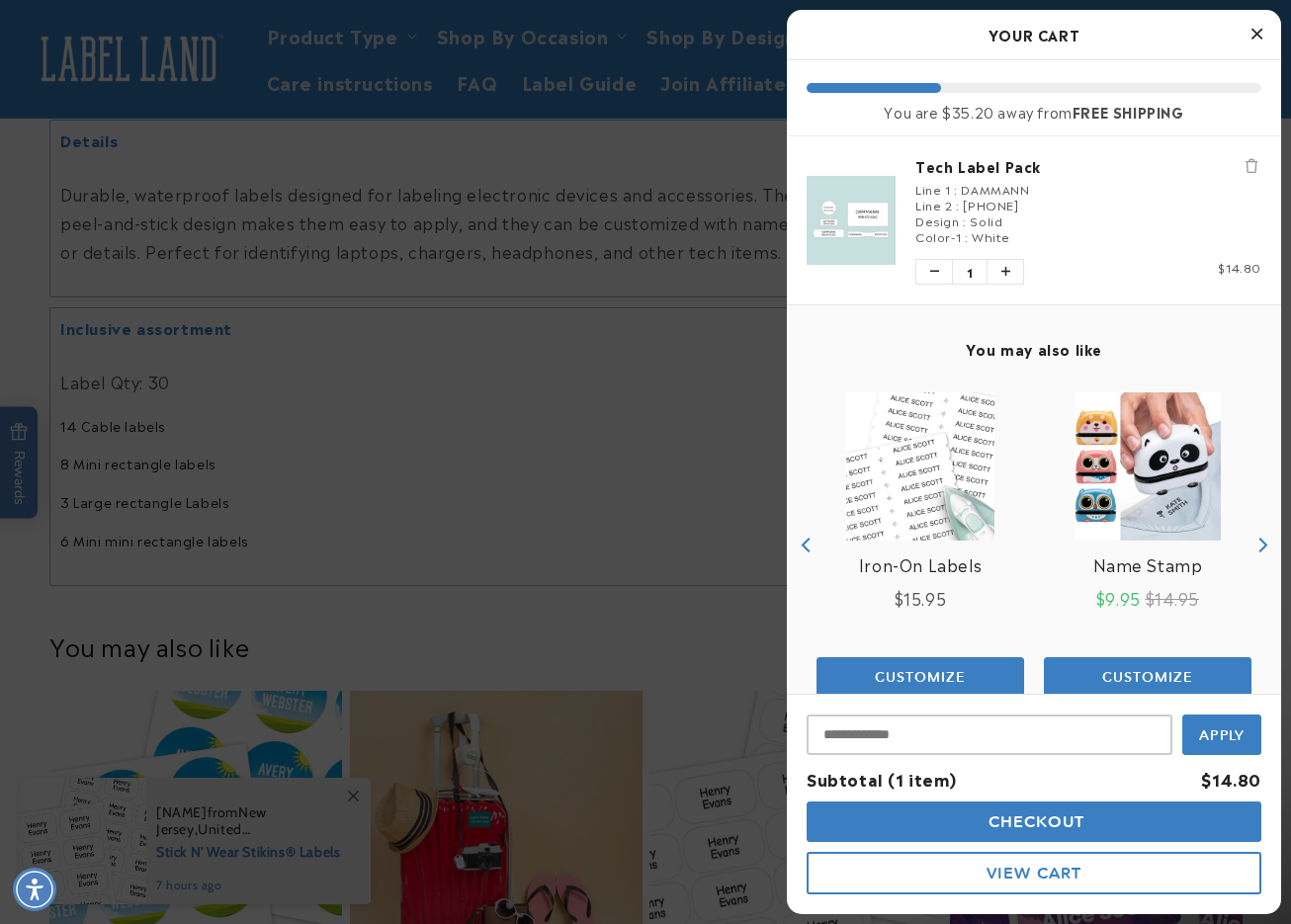 click on "Checkout" at bounding box center (1034, 821) 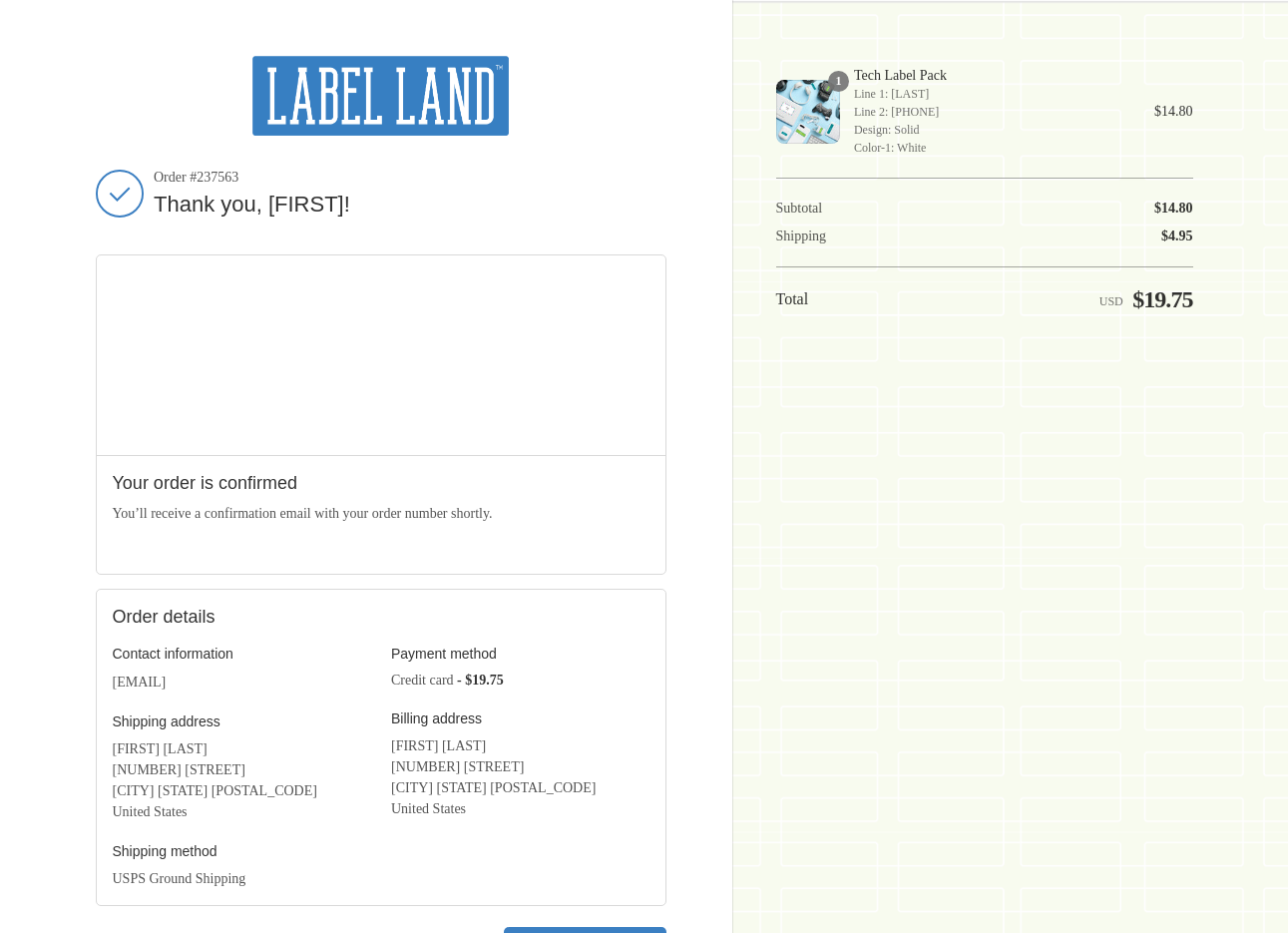 scroll, scrollTop: 0, scrollLeft: 0, axis: both 